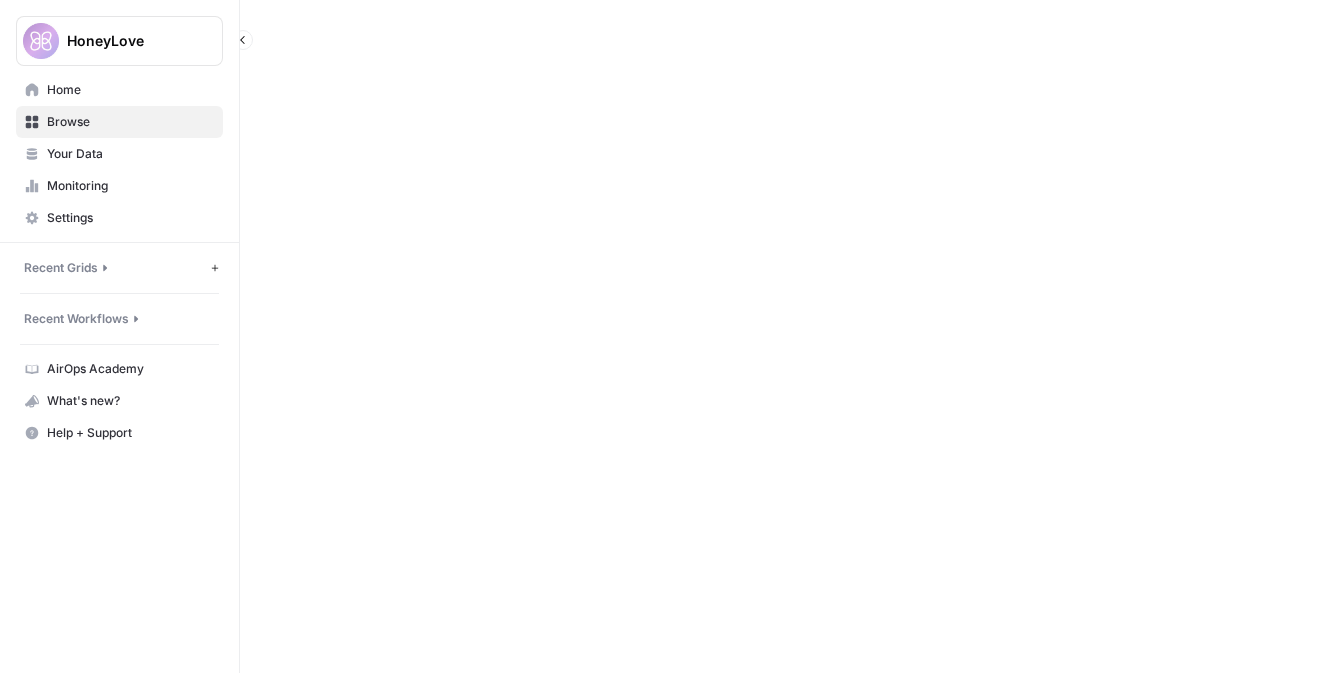 scroll, scrollTop: 0, scrollLeft: 0, axis: both 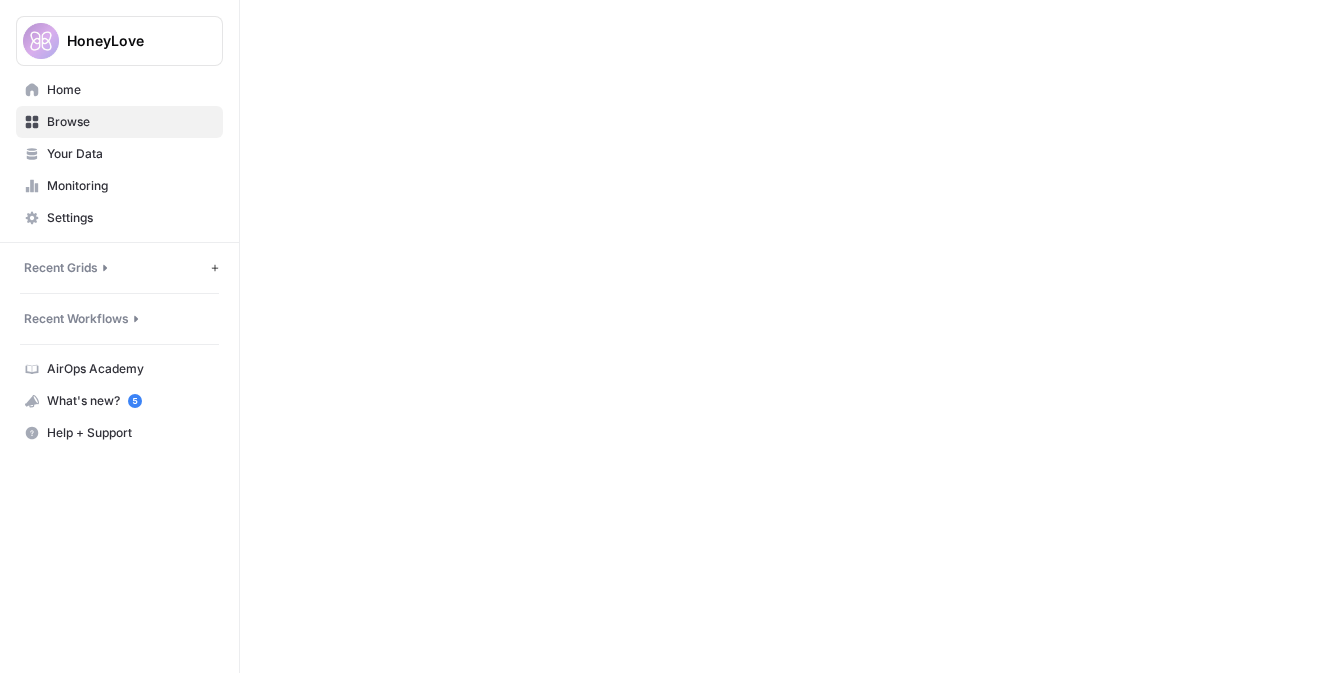 click on "Recent Workflows" at bounding box center (76, 319) 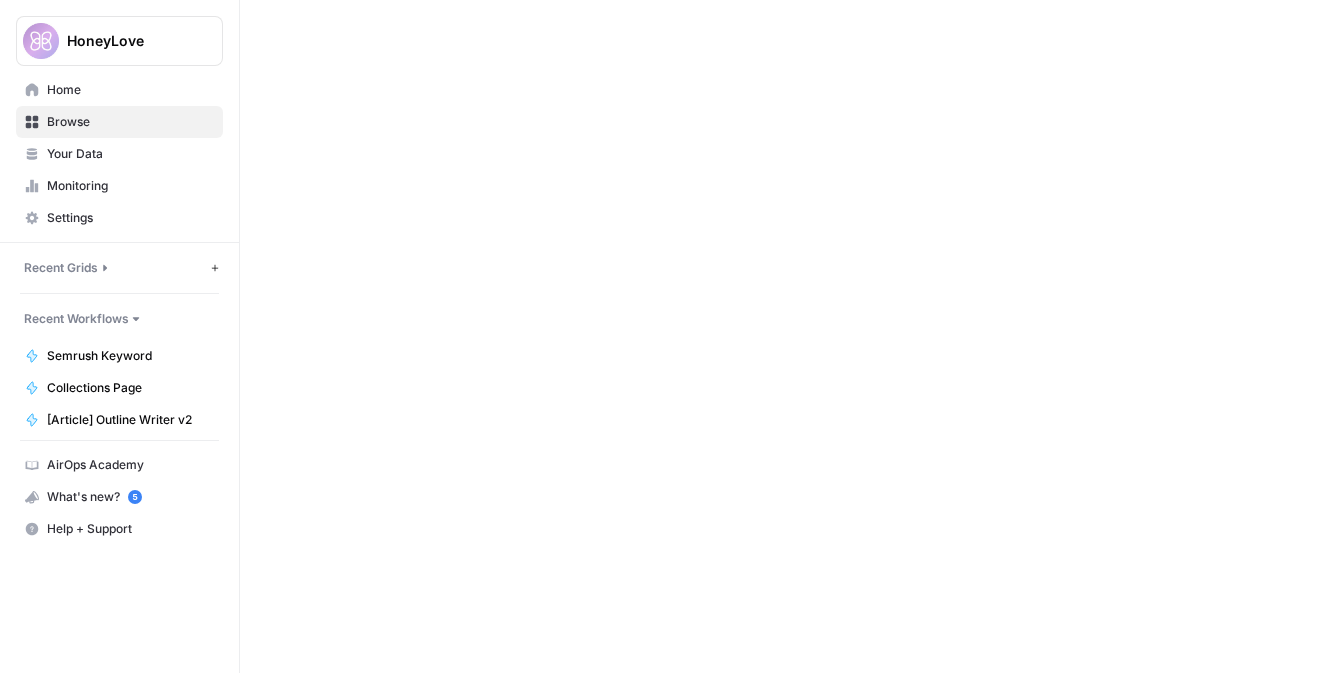 click on "Recent Grids" at bounding box center [115, 268] 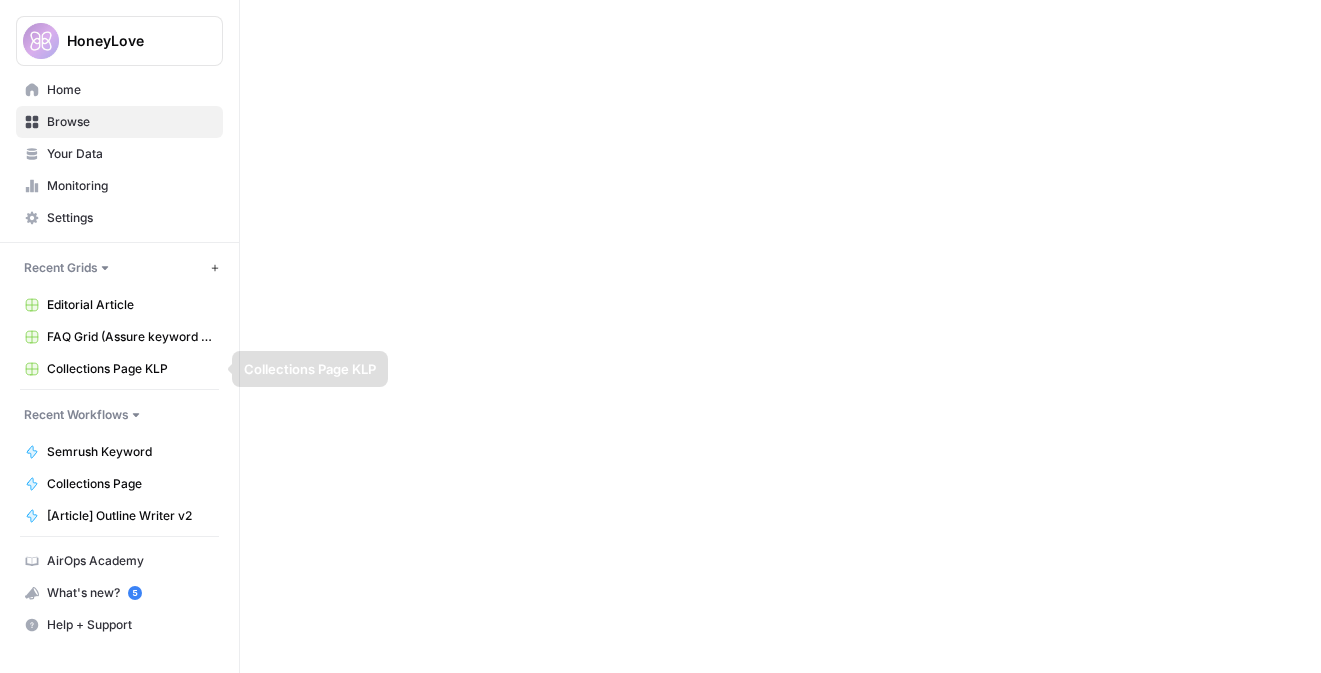 click on "Collections Page KLP" at bounding box center (130, 369) 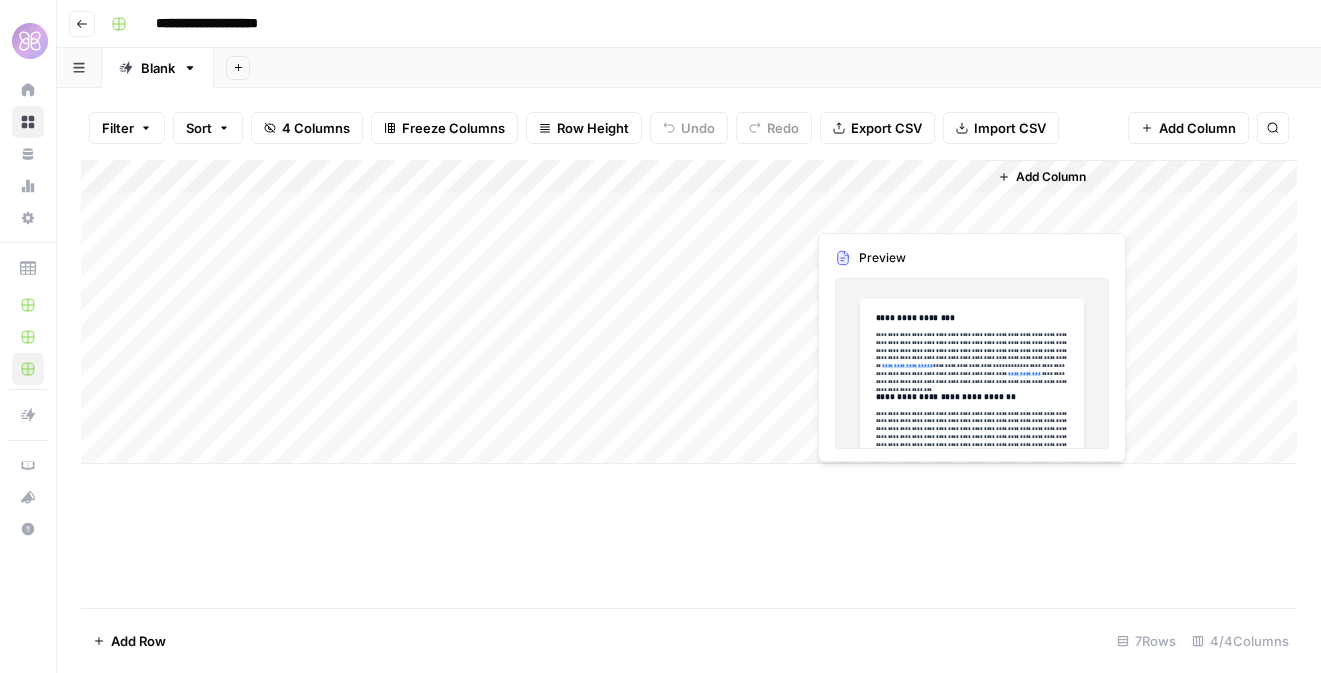 click on "Add Column" at bounding box center [689, 312] 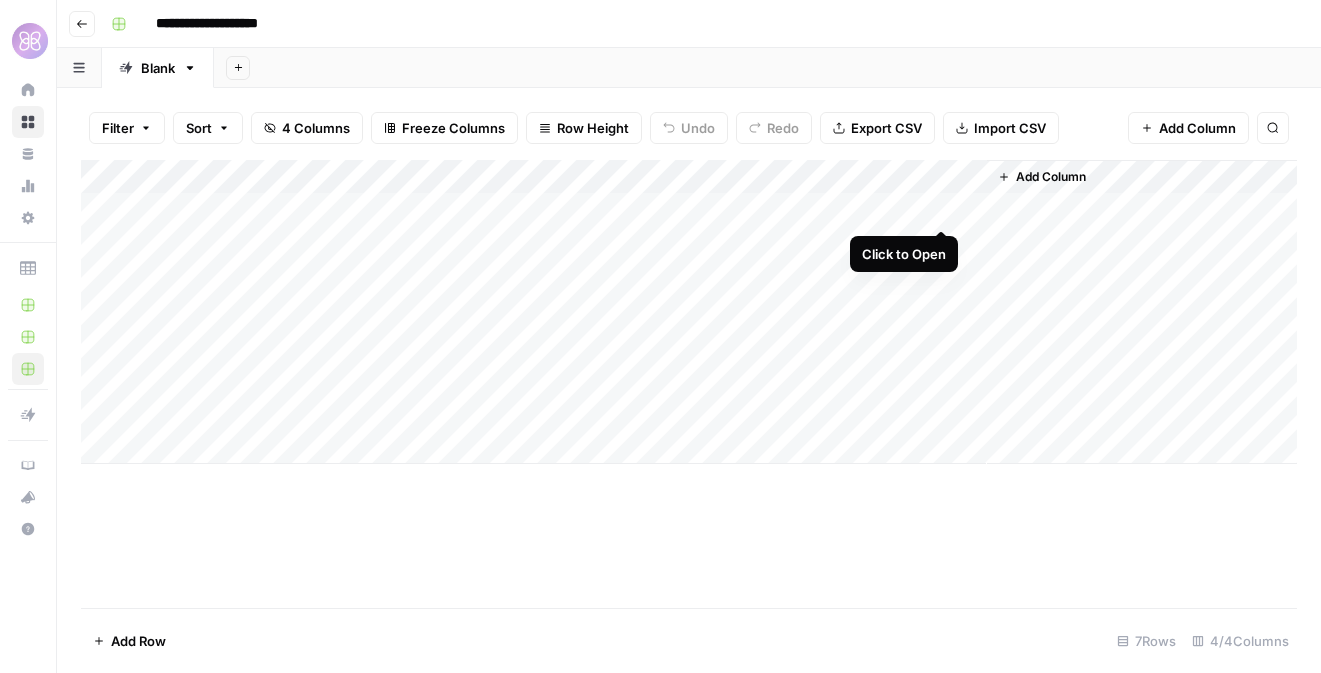click on "Add Column" at bounding box center [689, 312] 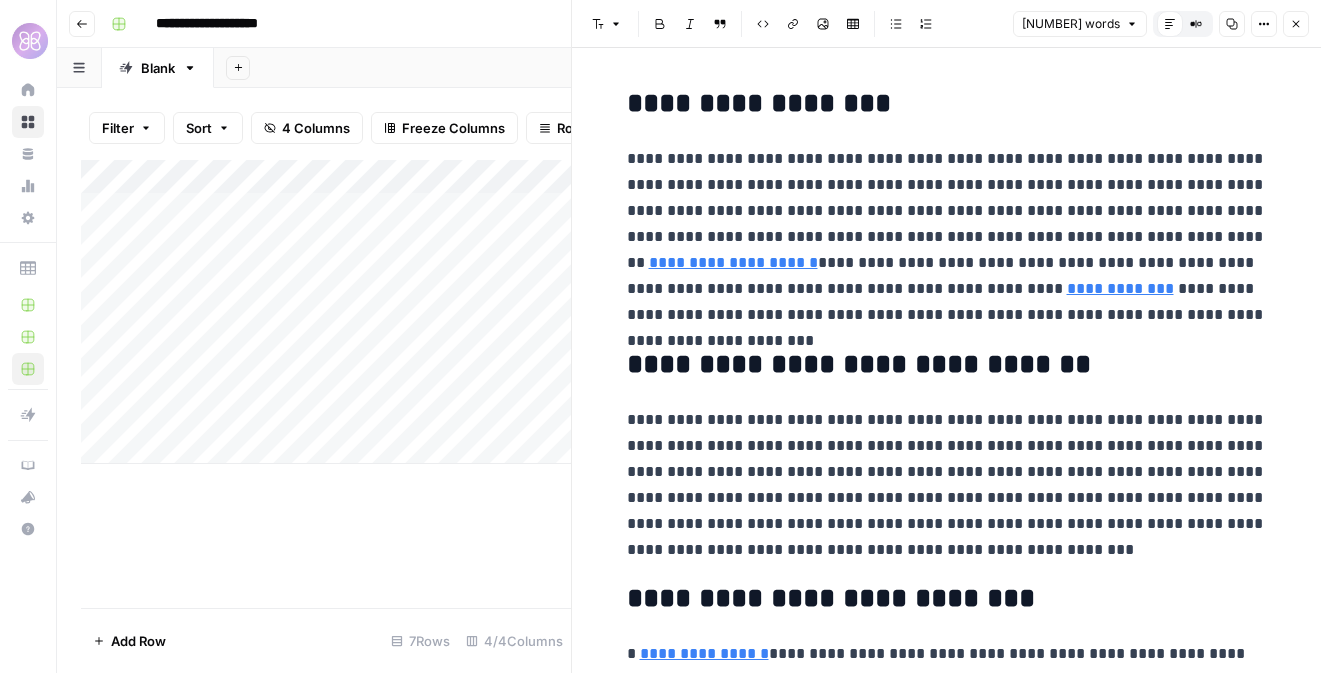 click on "Add Column" at bounding box center [326, 384] 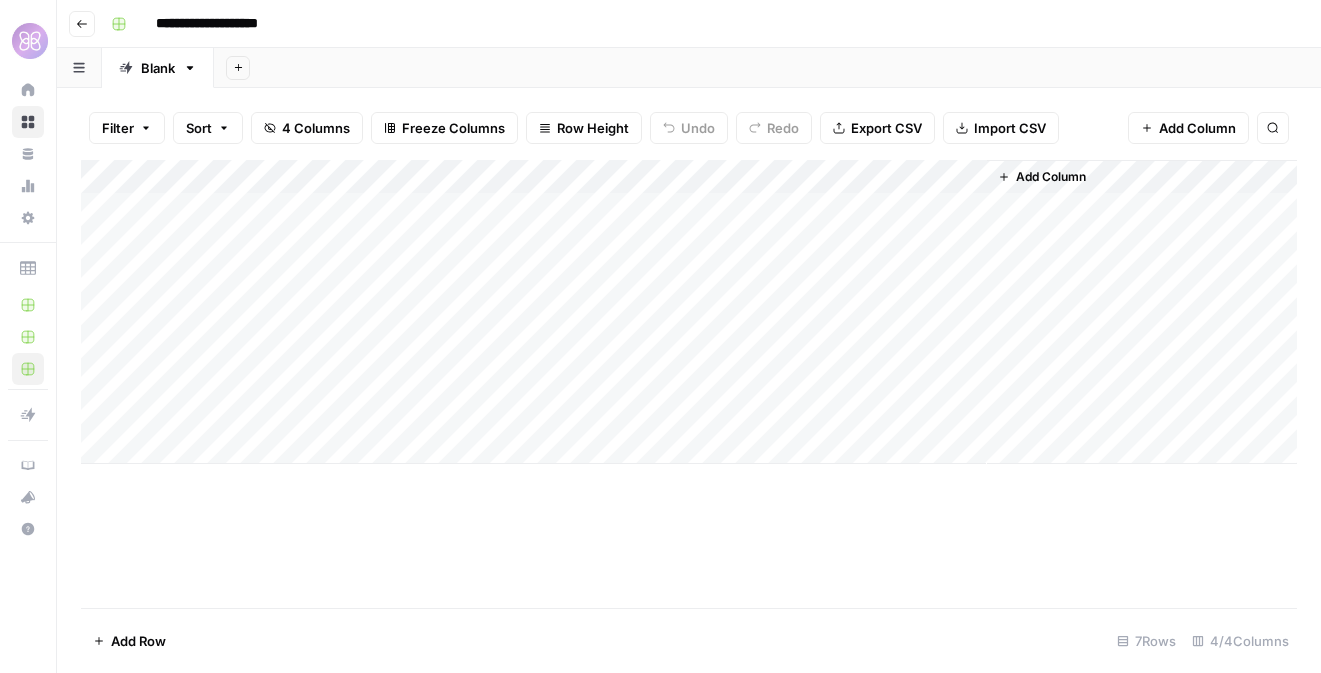 click on "Add Column" at bounding box center (689, 312) 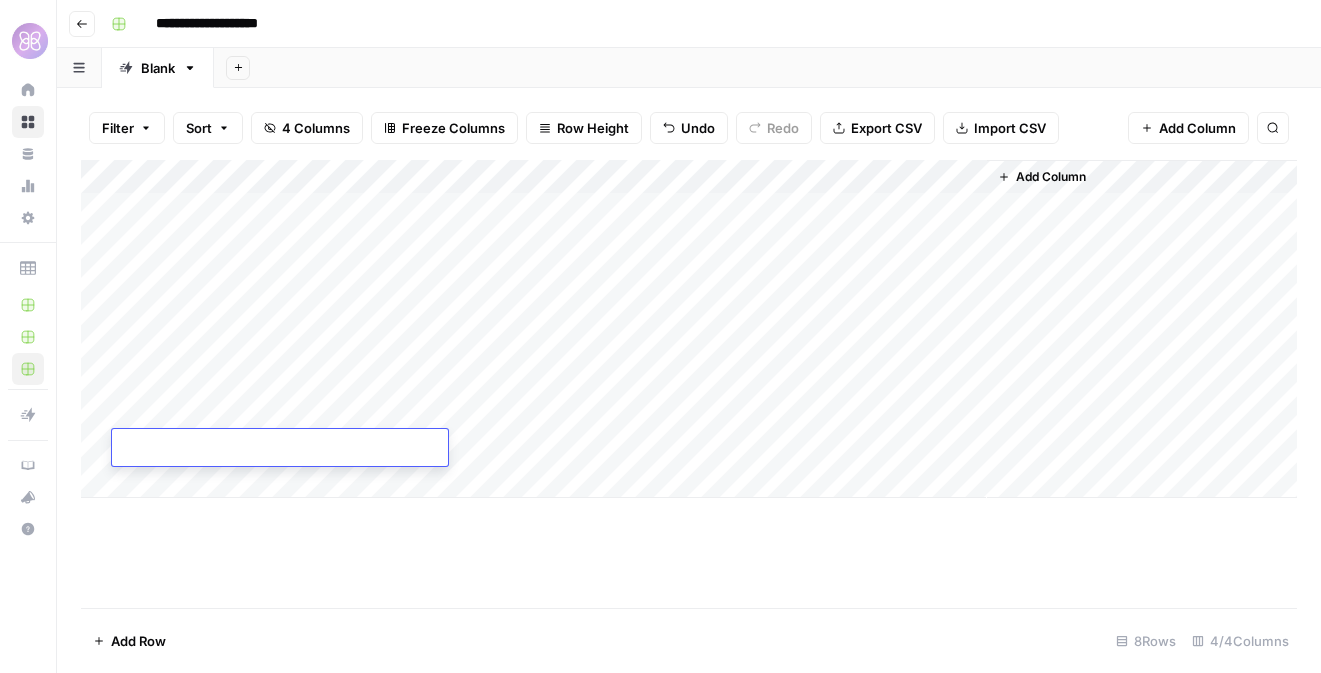 type on "**********" 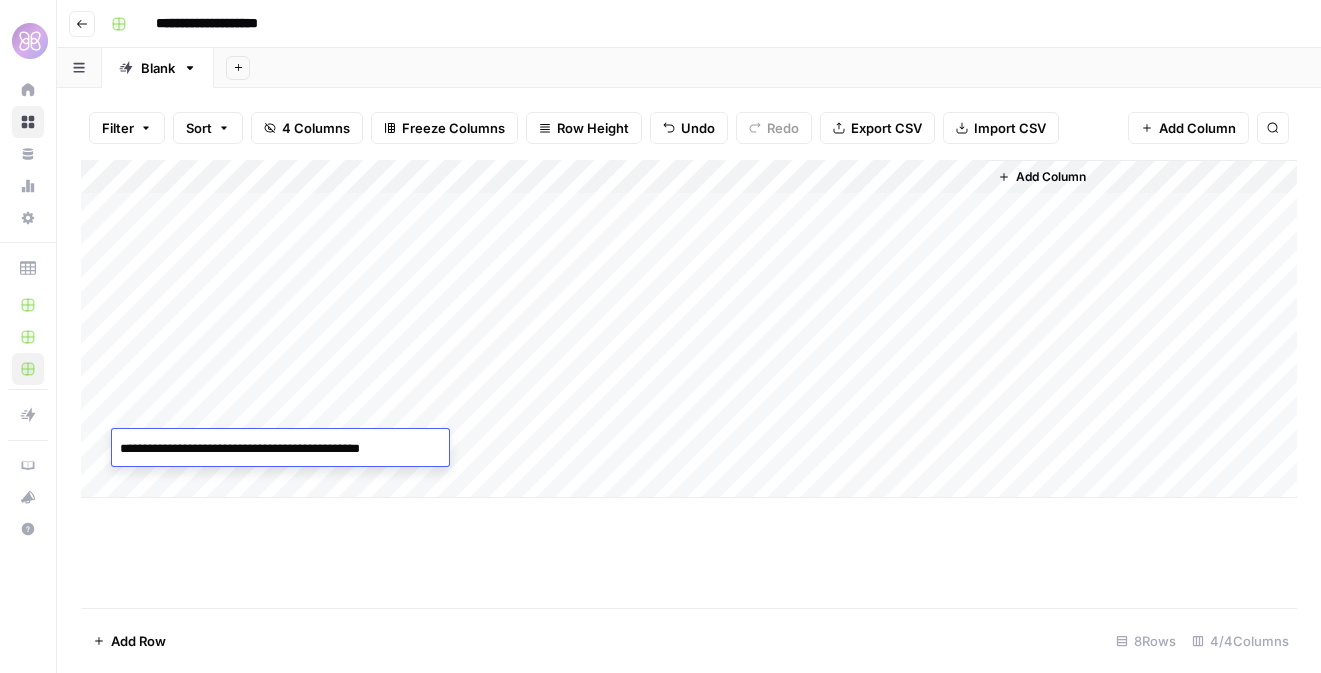click on "Add Column" at bounding box center (689, 329) 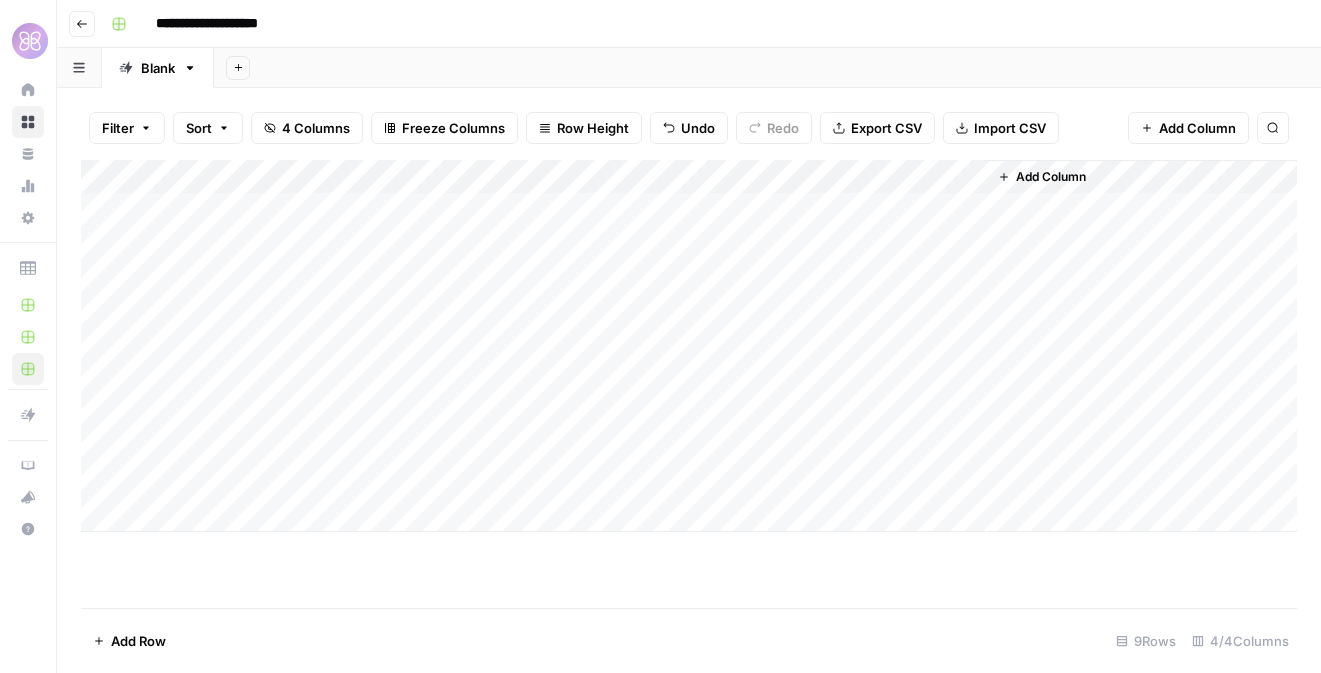 click on "Add Column" at bounding box center (689, 346) 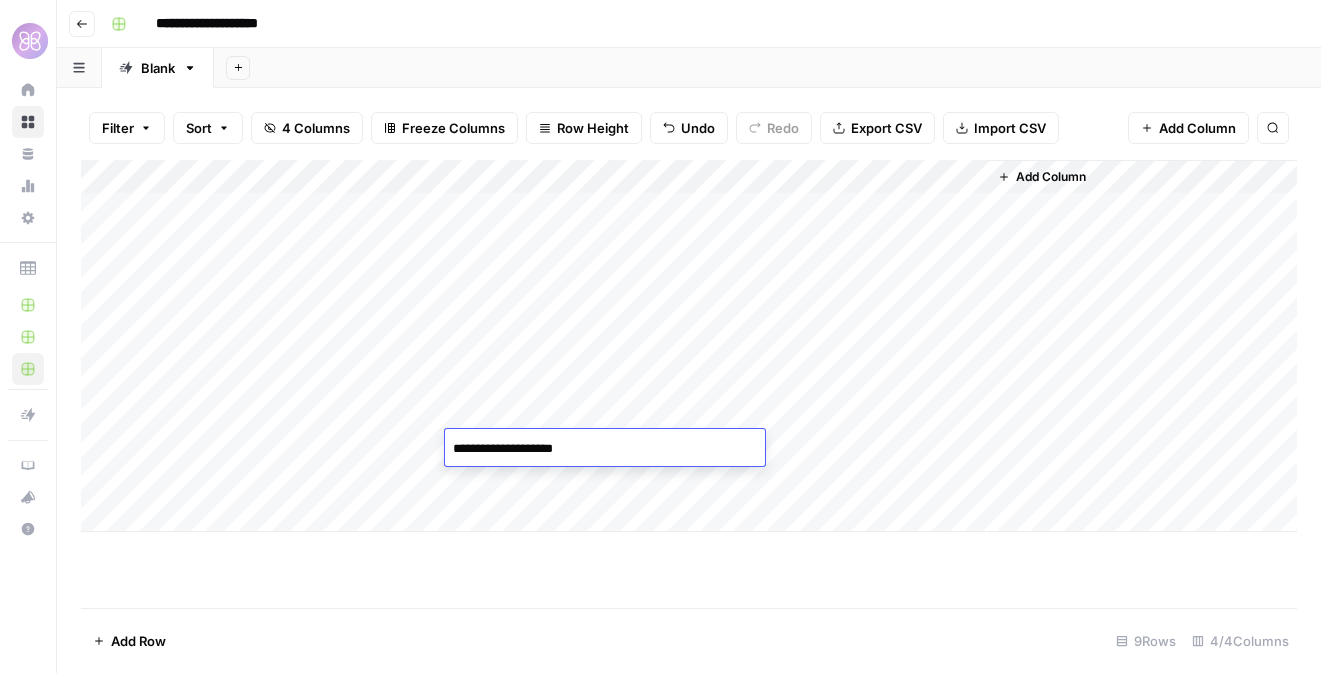 type on "**********" 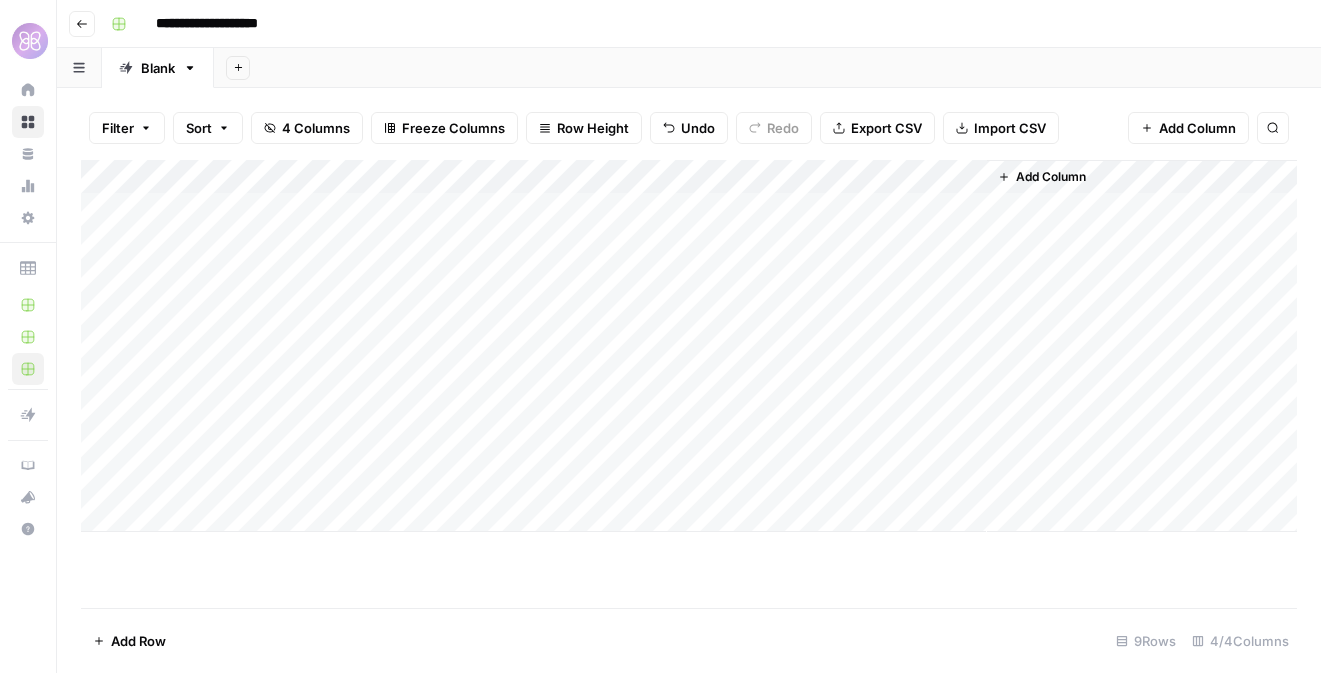click on "Add Column" at bounding box center [689, 346] 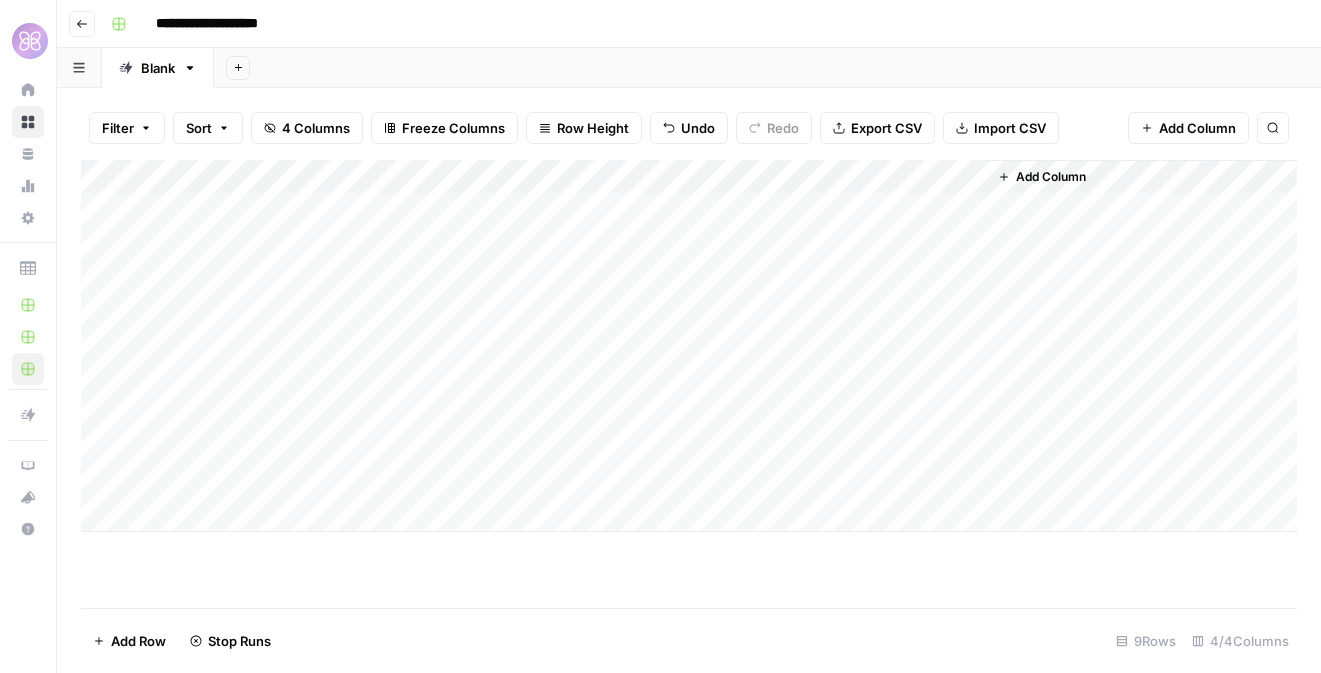click on "Add Column" at bounding box center [689, 346] 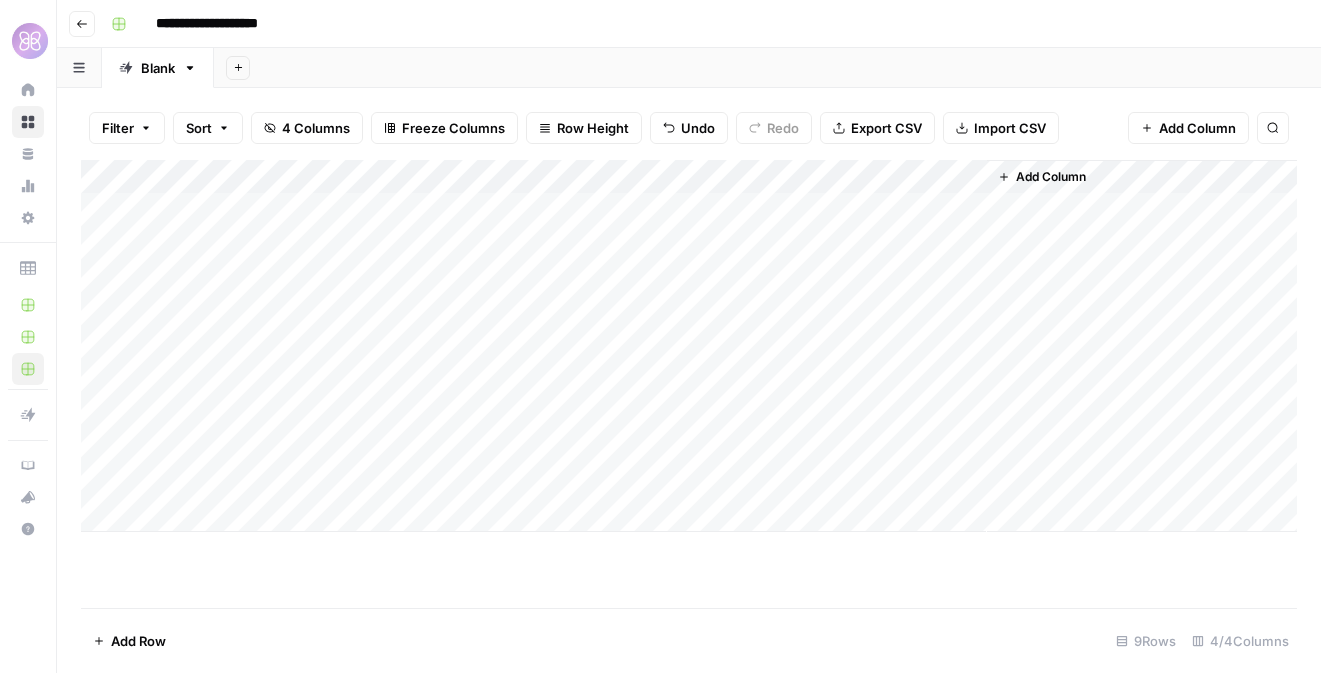 click on "Add Column" at bounding box center [689, 346] 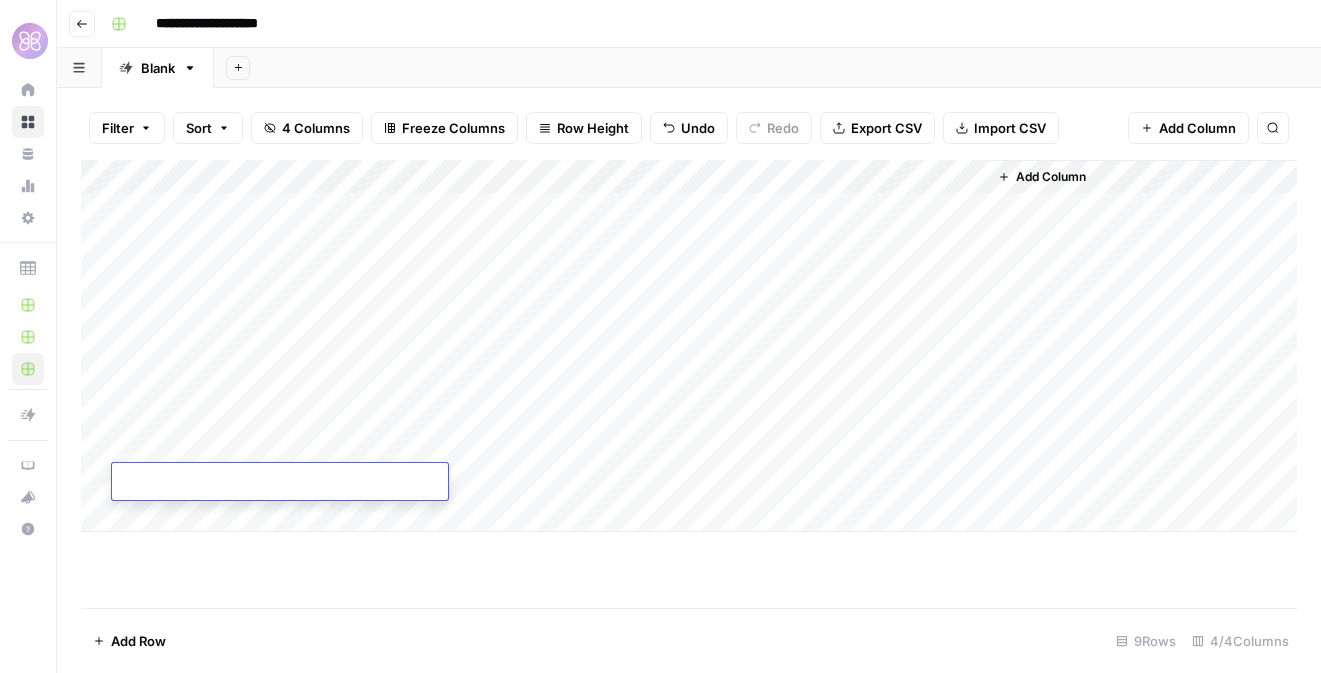 click at bounding box center [280, 483] 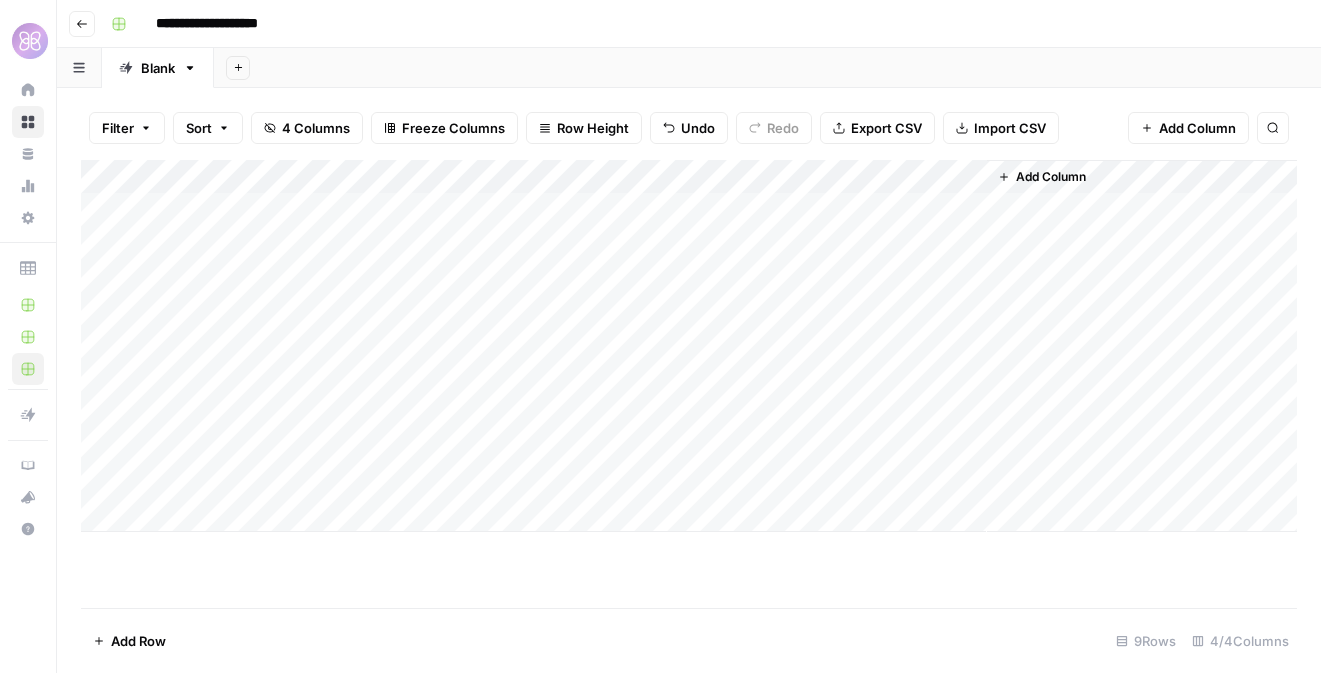 click on "Add Column" at bounding box center (689, 346) 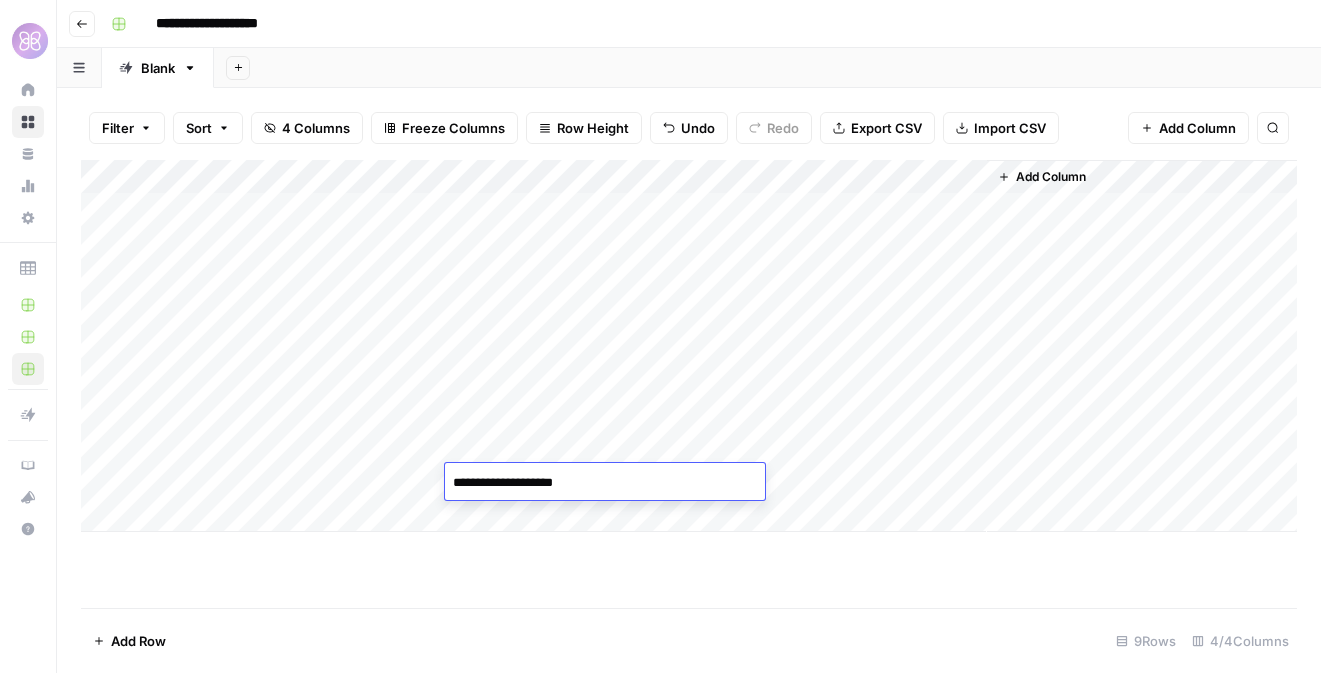 type on "**********" 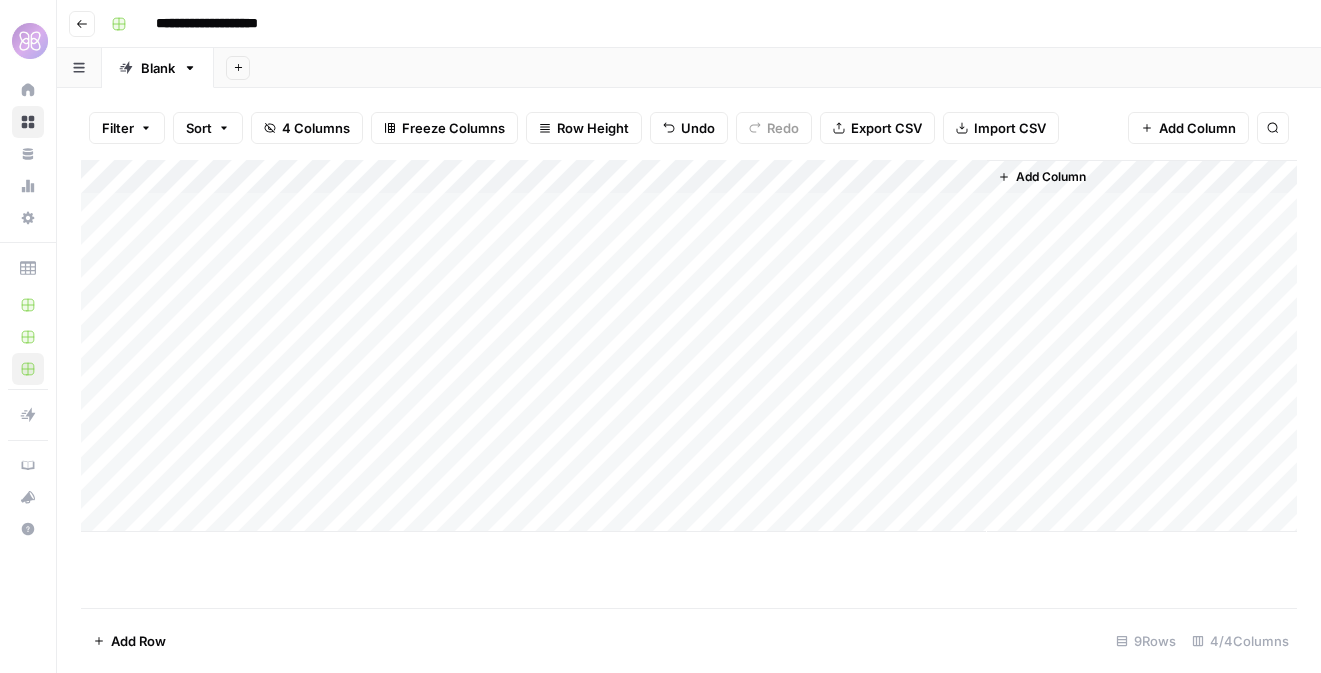 click on "Add Column" at bounding box center [689, 346] 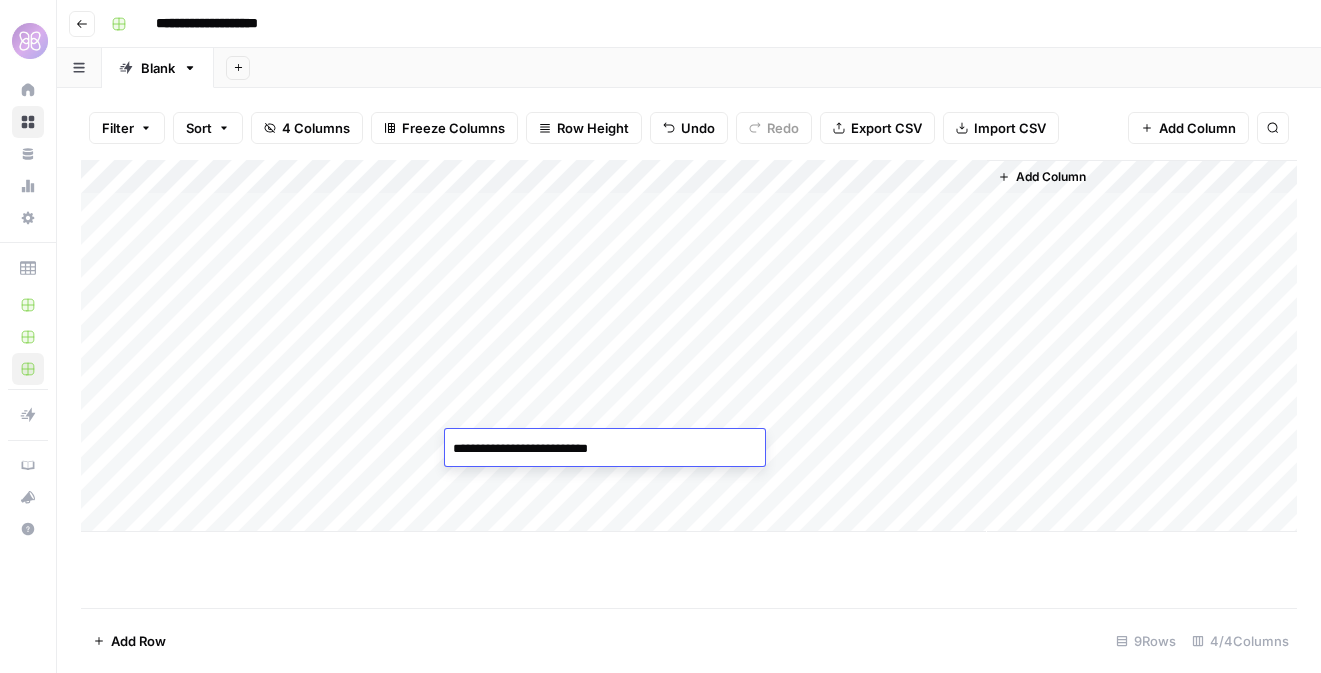 type on "**********" 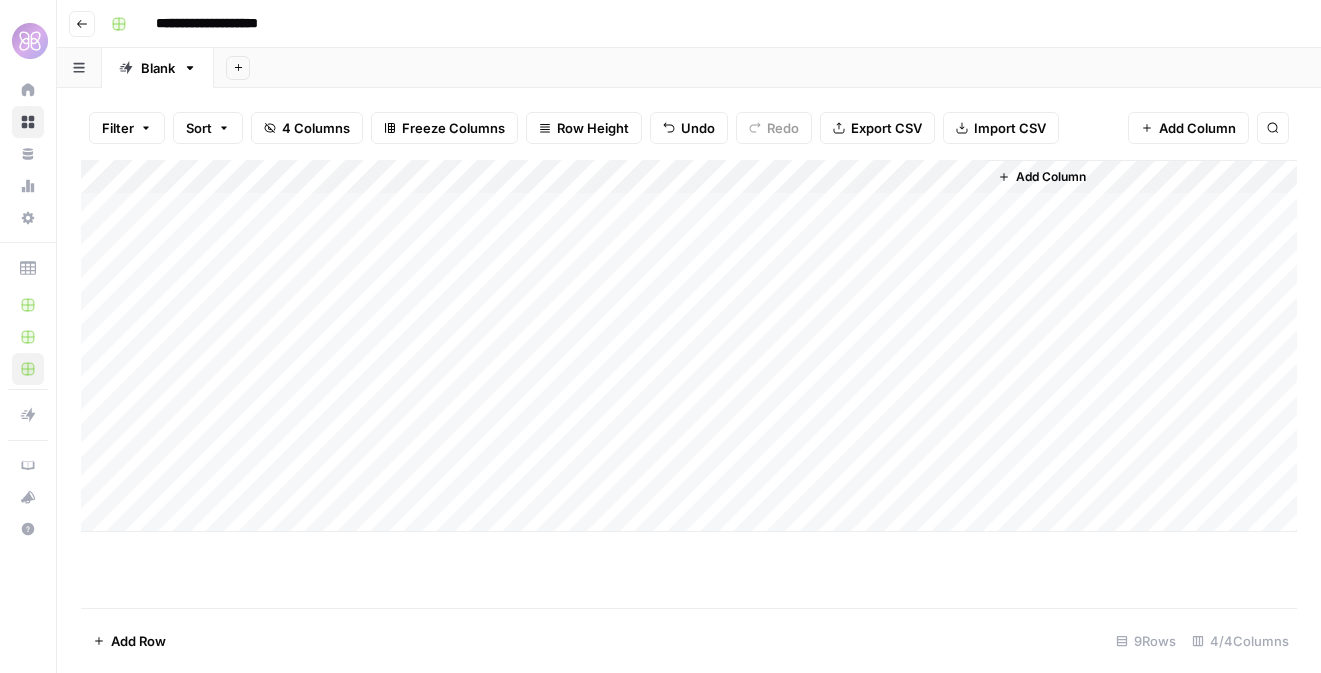 click on "Add Column" at bounding box center (689, 346) 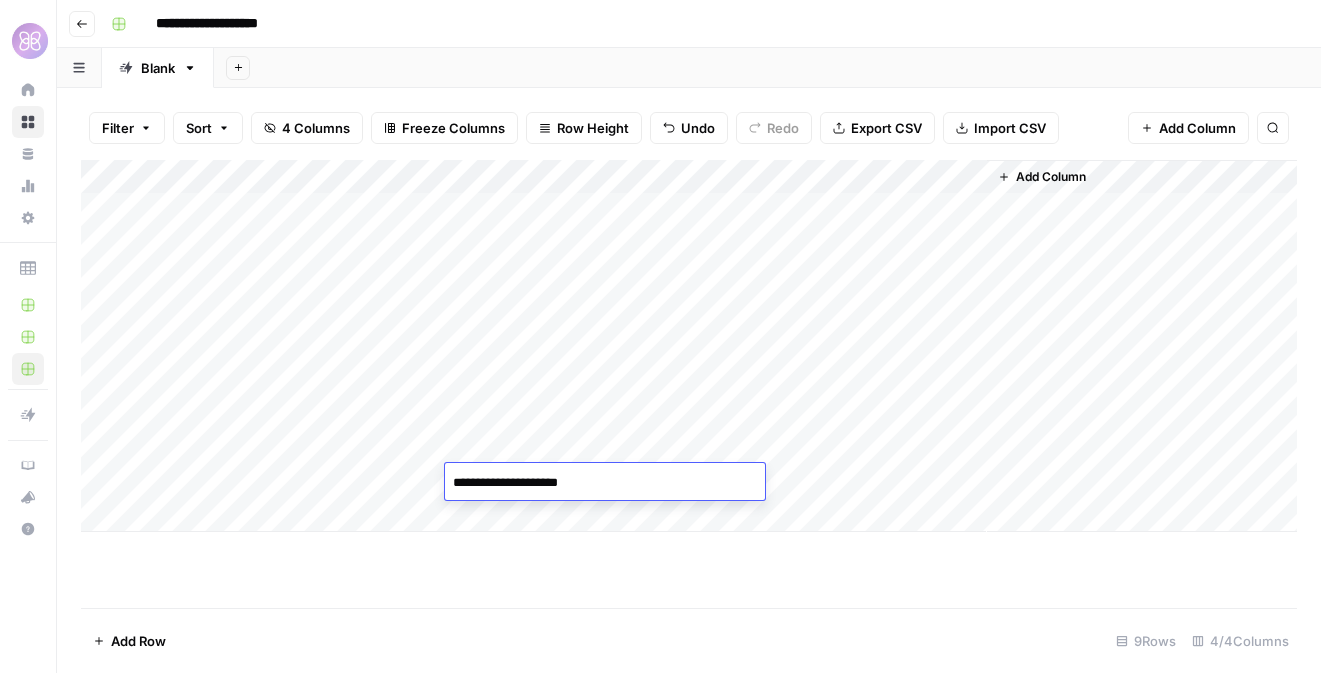 click on "**********" at bounding box center (605, 483) 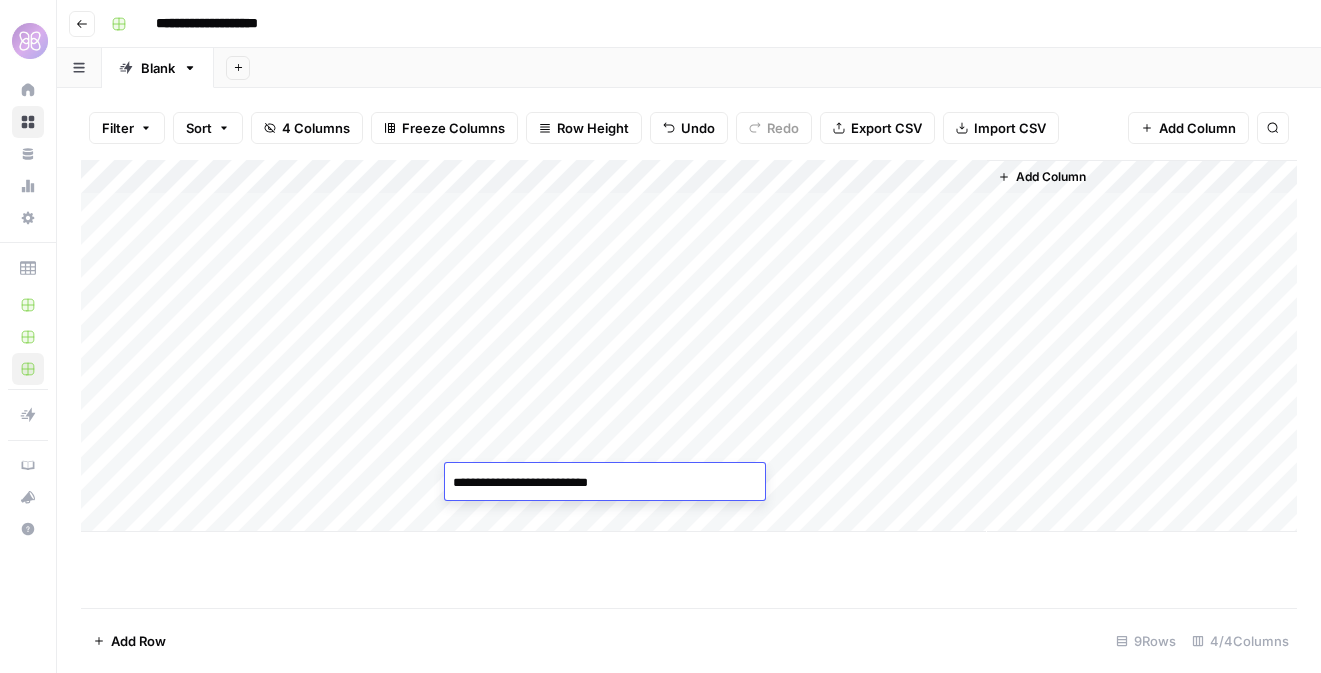type on "**********" 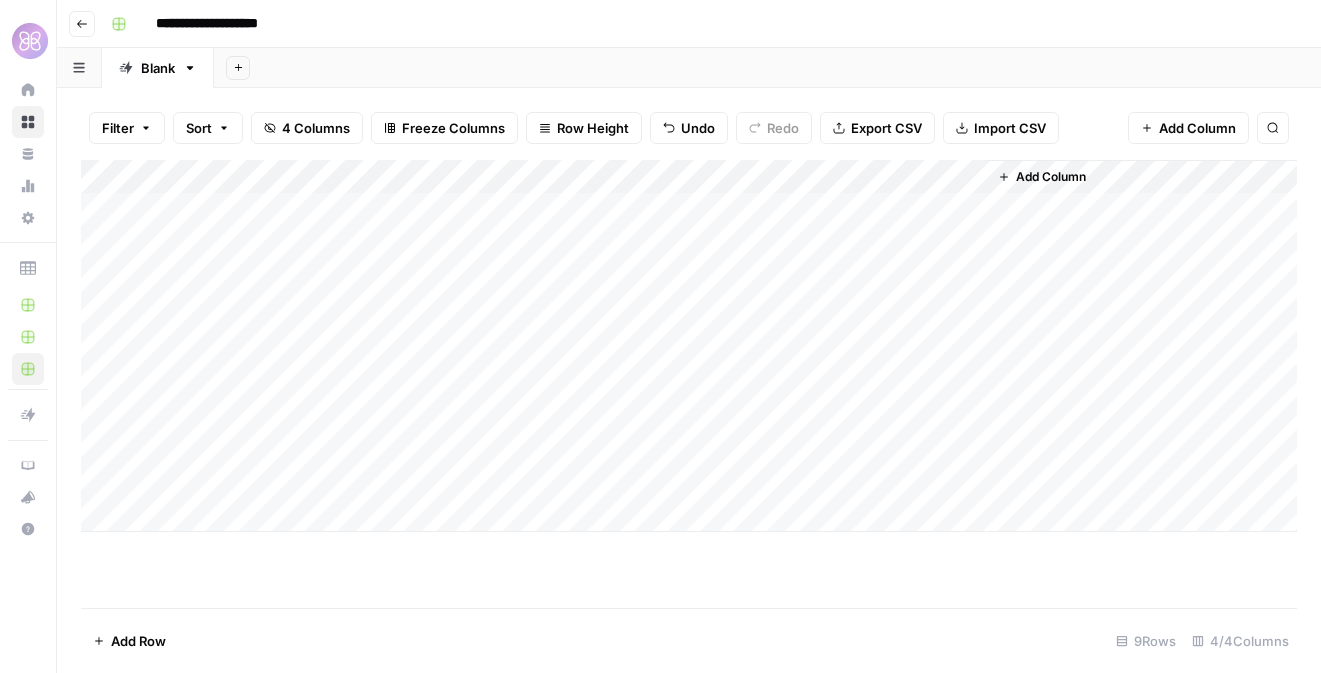 click on "Add Column" at bounding box center (689, 346) 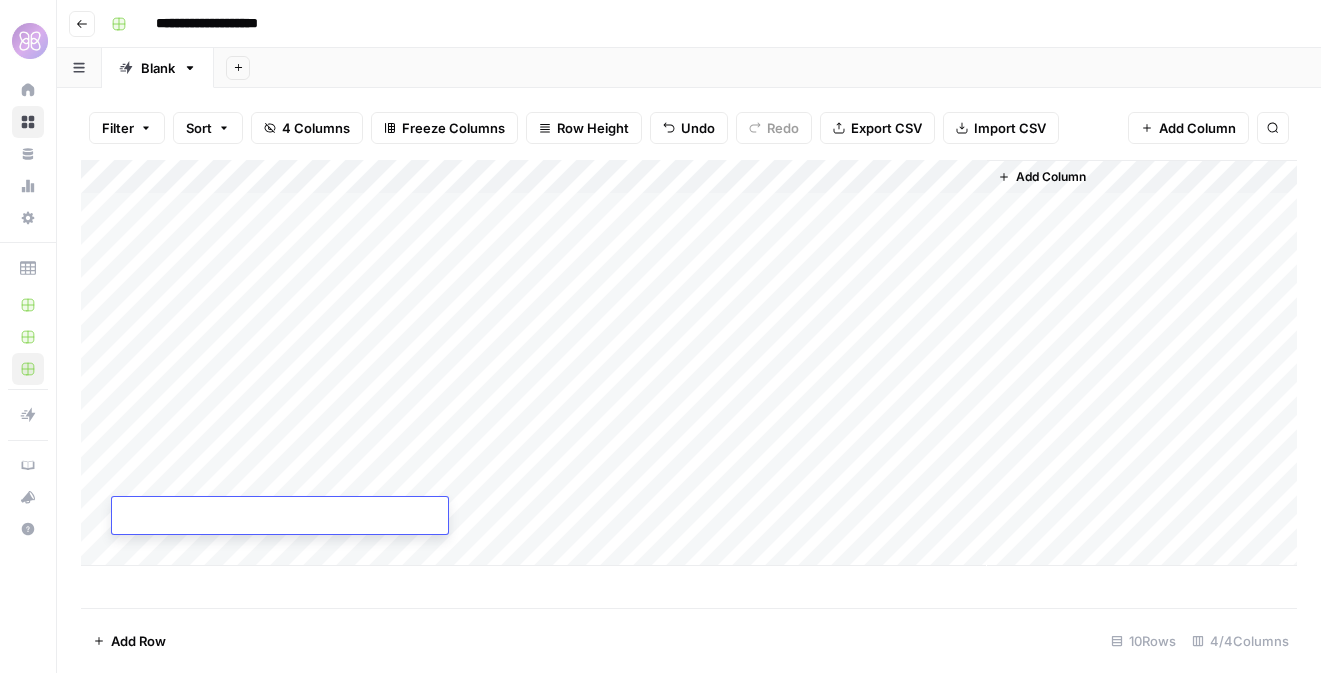 type on "**********" 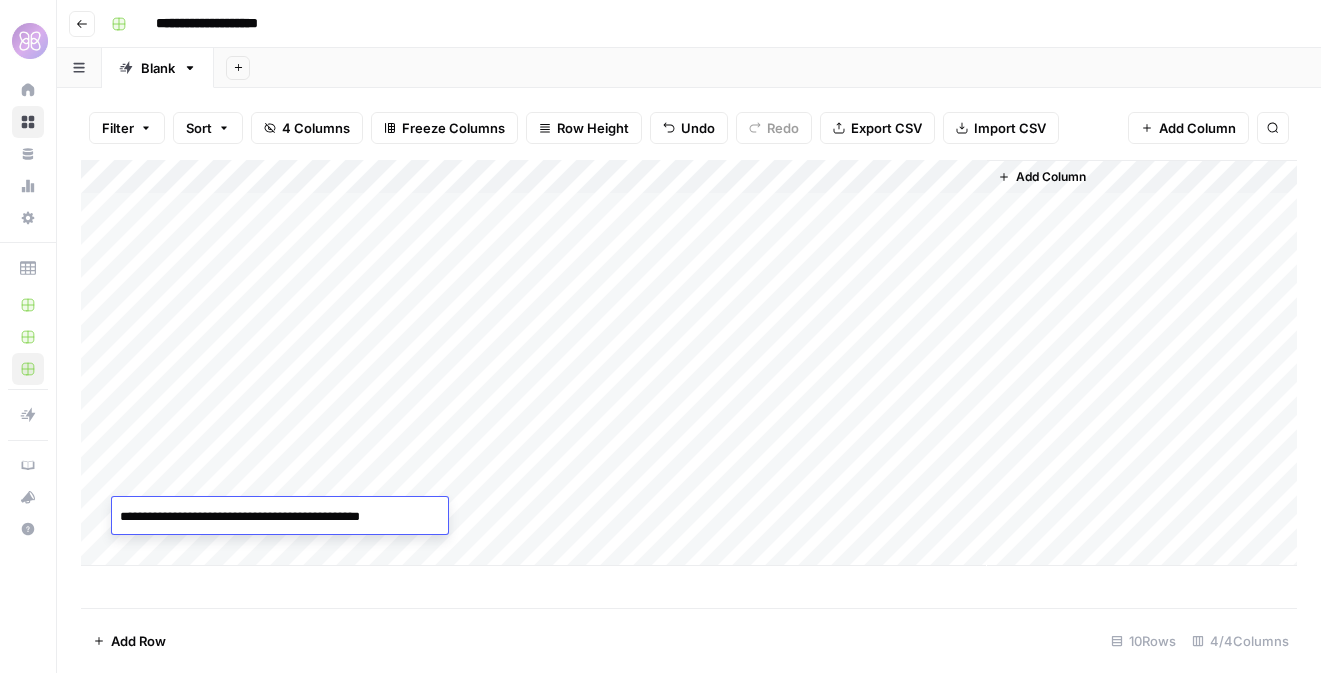 click on "Add Column" at bounding box center (689, 363) 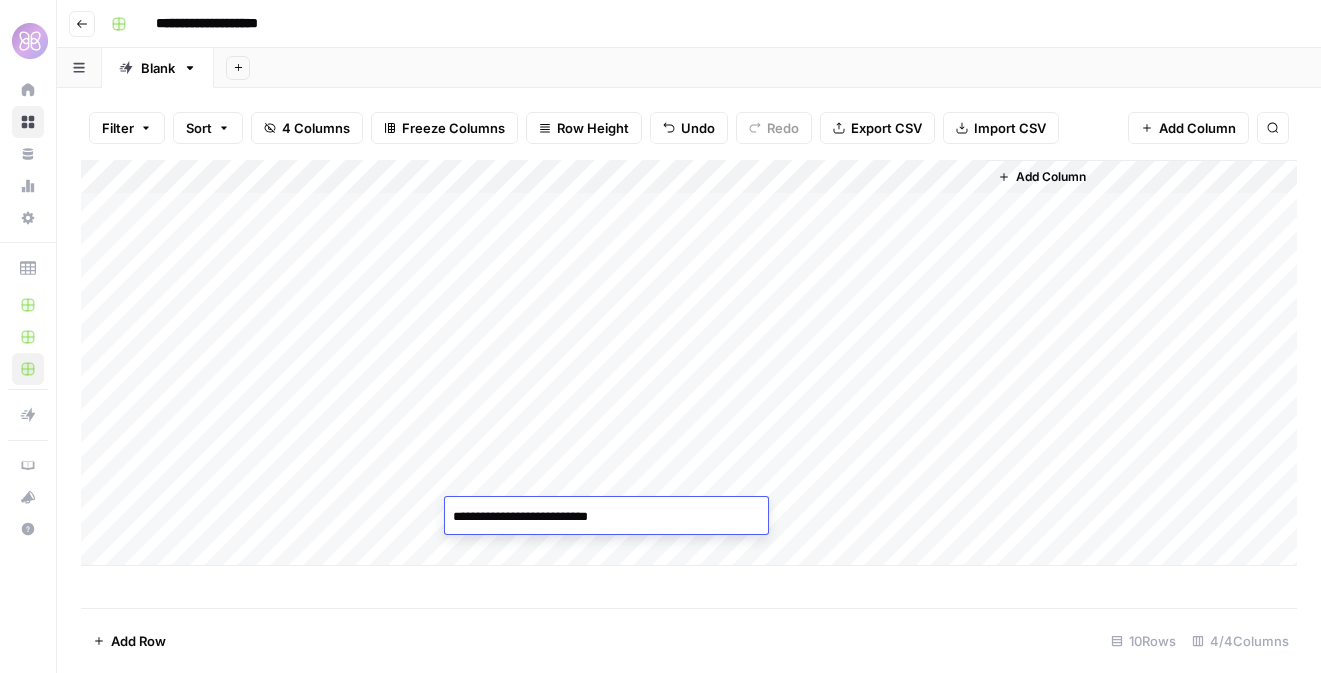 type on "**********" 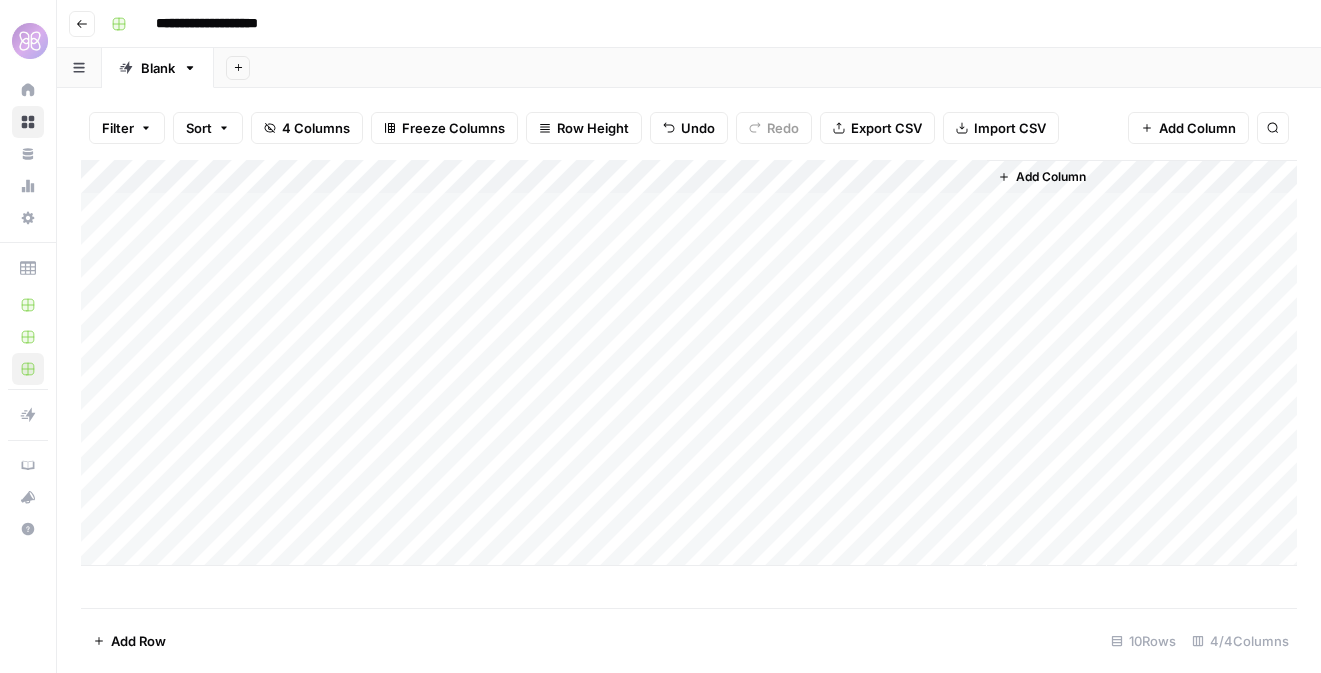 click on "Add Column" at bounding box center (689, 363) 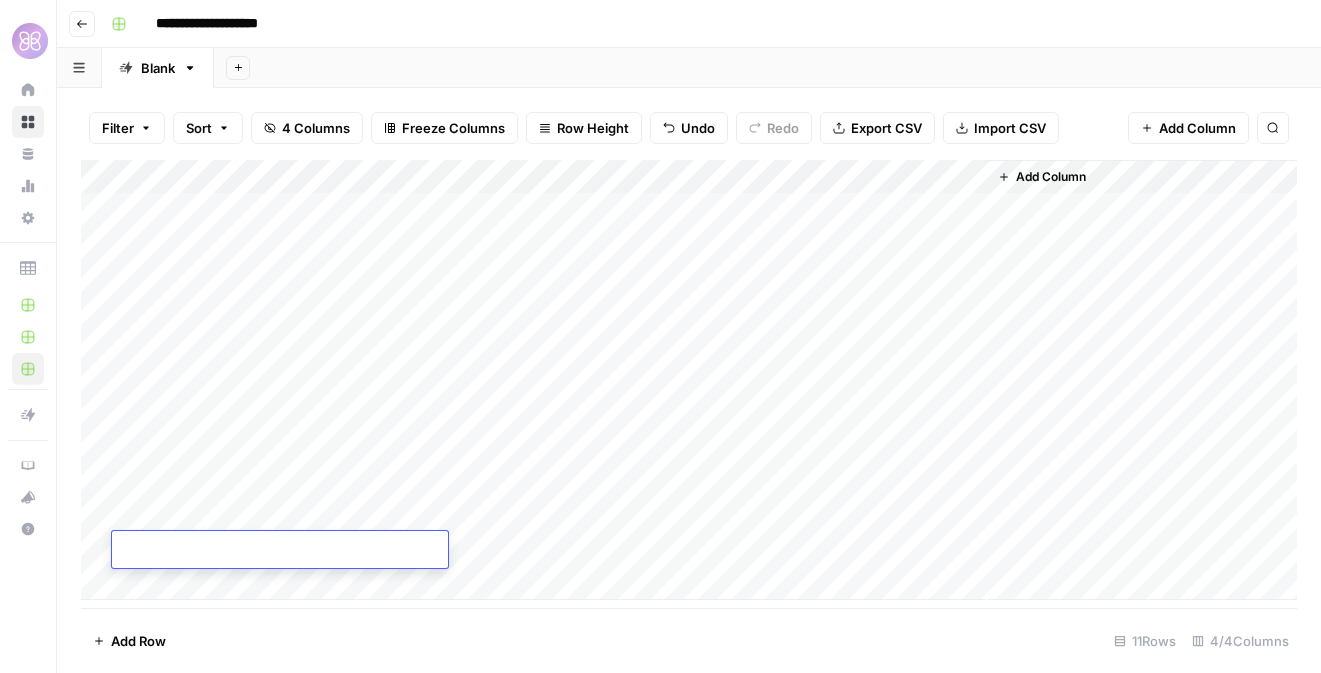 click on "**********" at bounding box center (660, 336) 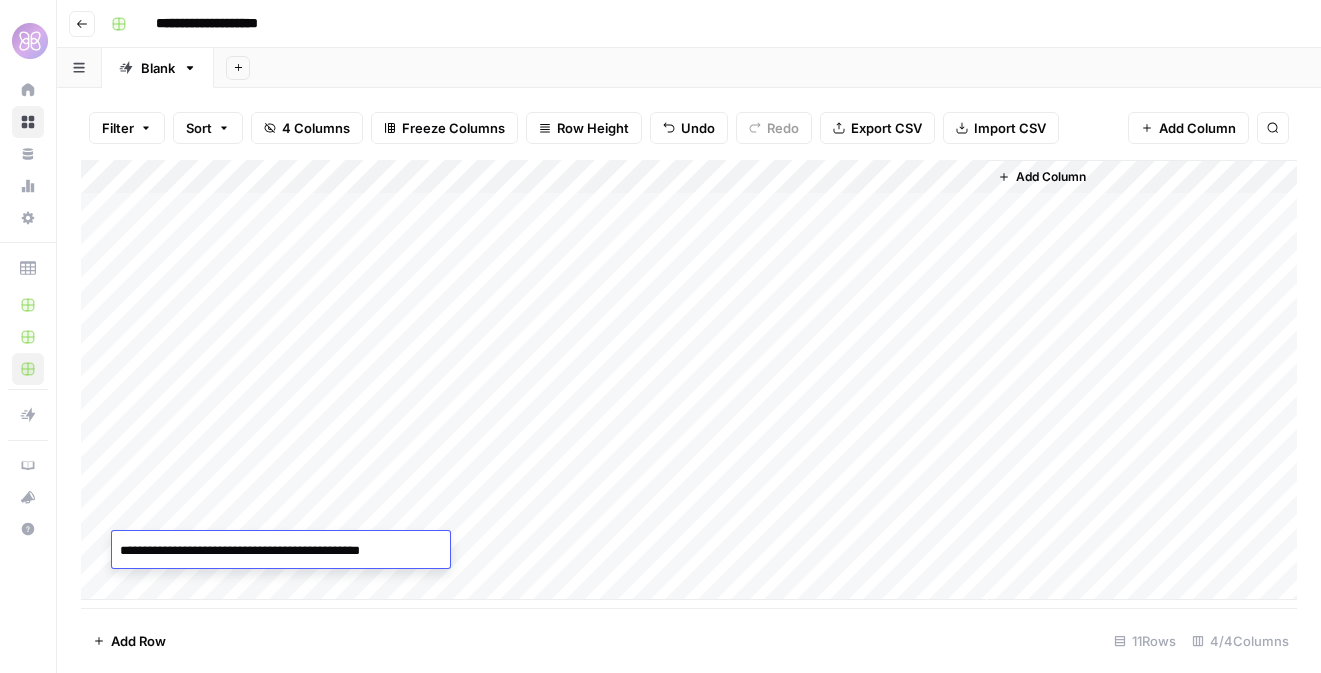 click on "Add Column" at bounding box center (689, 380) 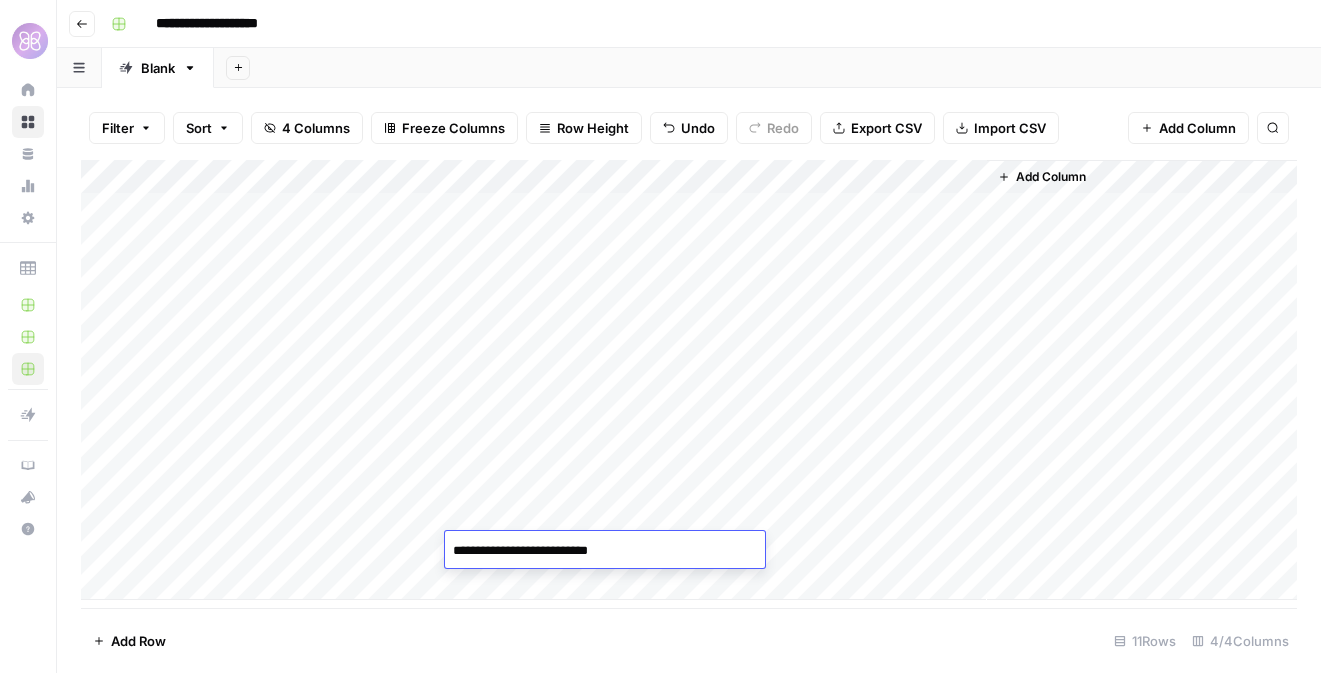 type on "**********" 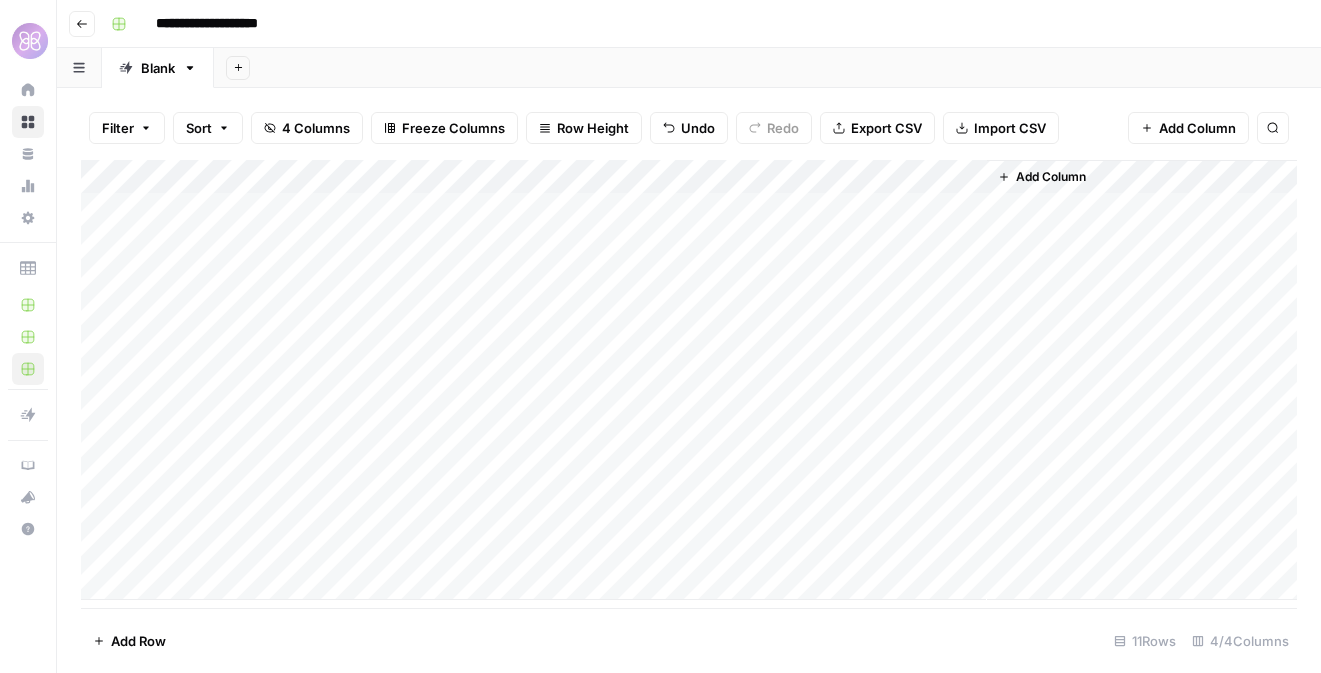 click on "Add Column" at bounding box center (689, 380) 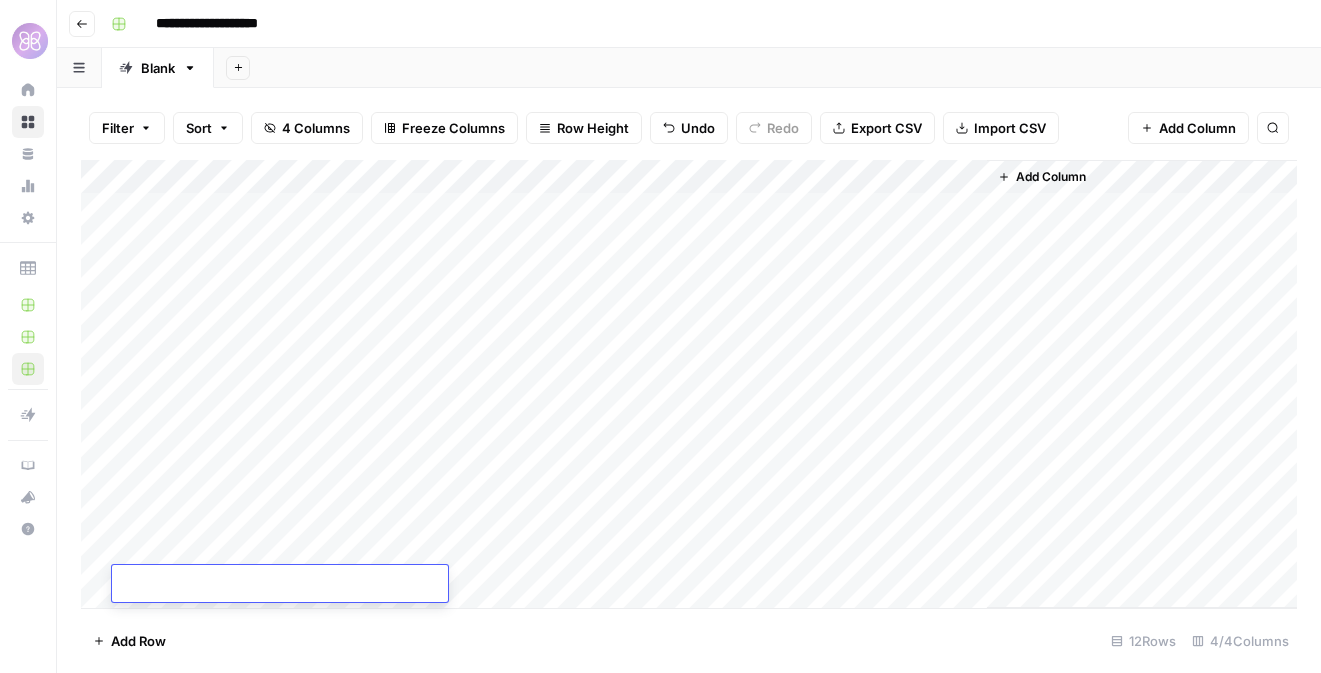 type on "**********" 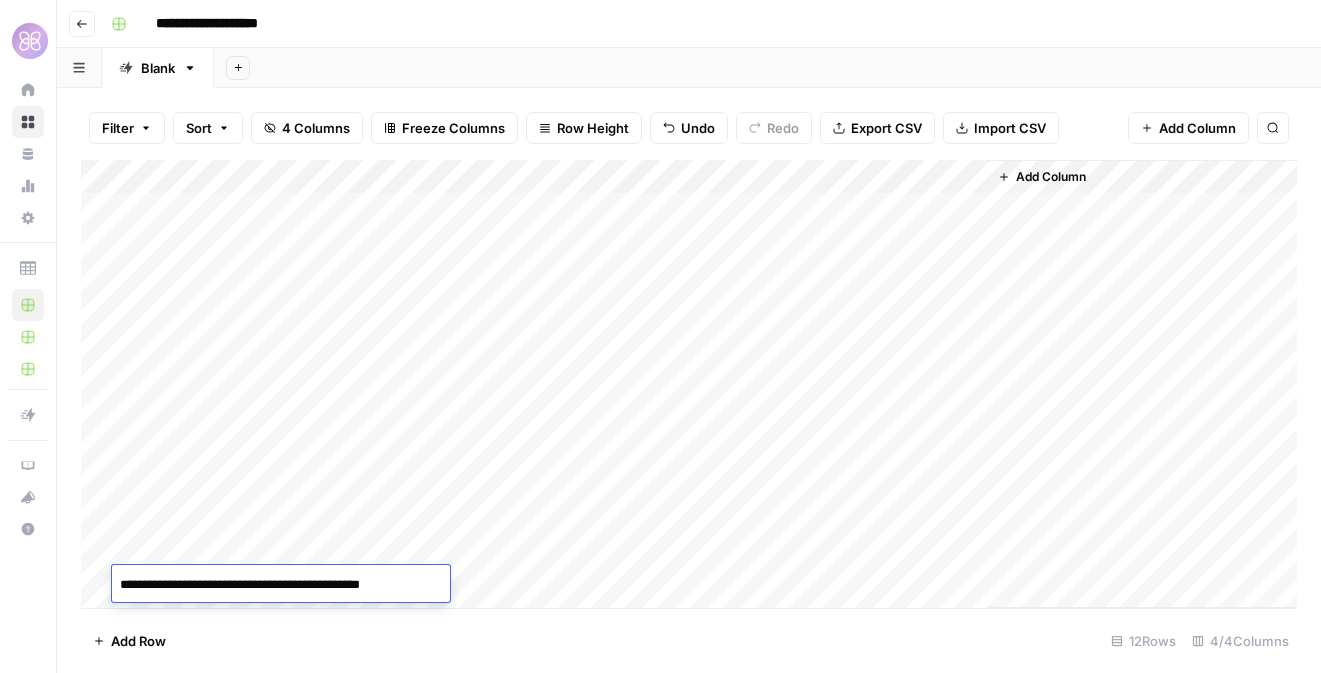 click on "Add Column" at bounding box center [689, 384] 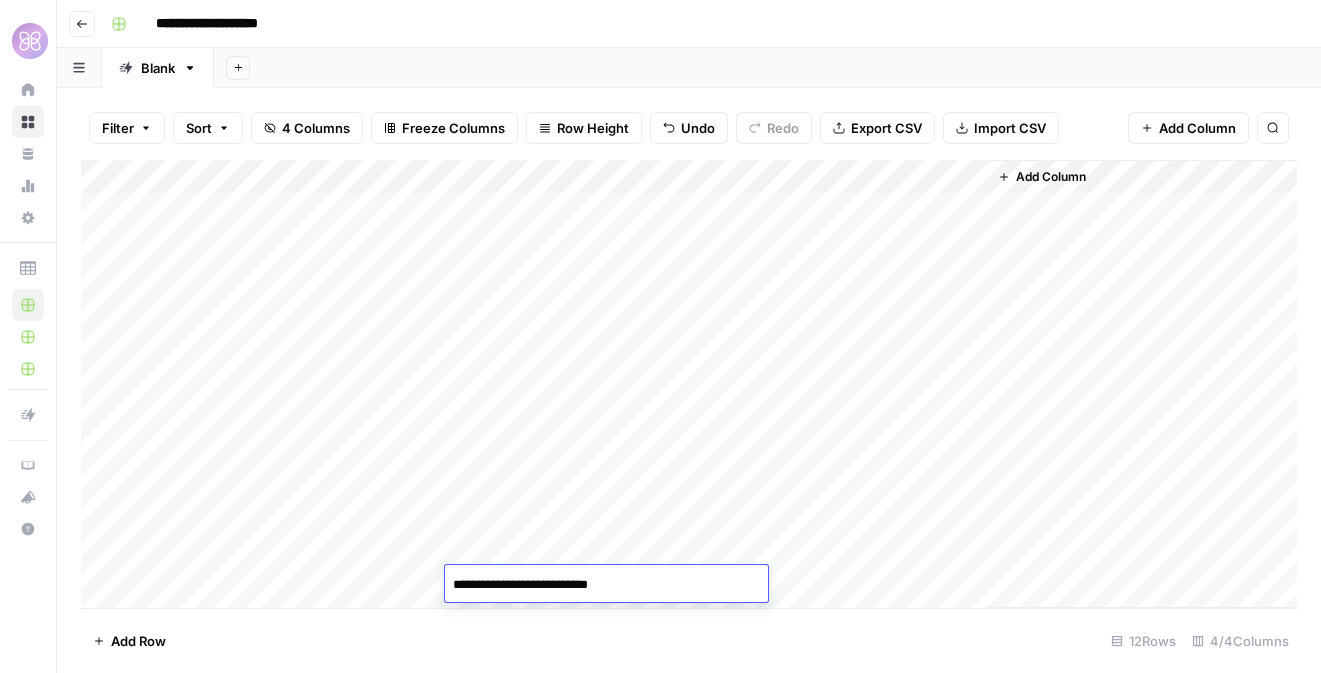 type on "**********" 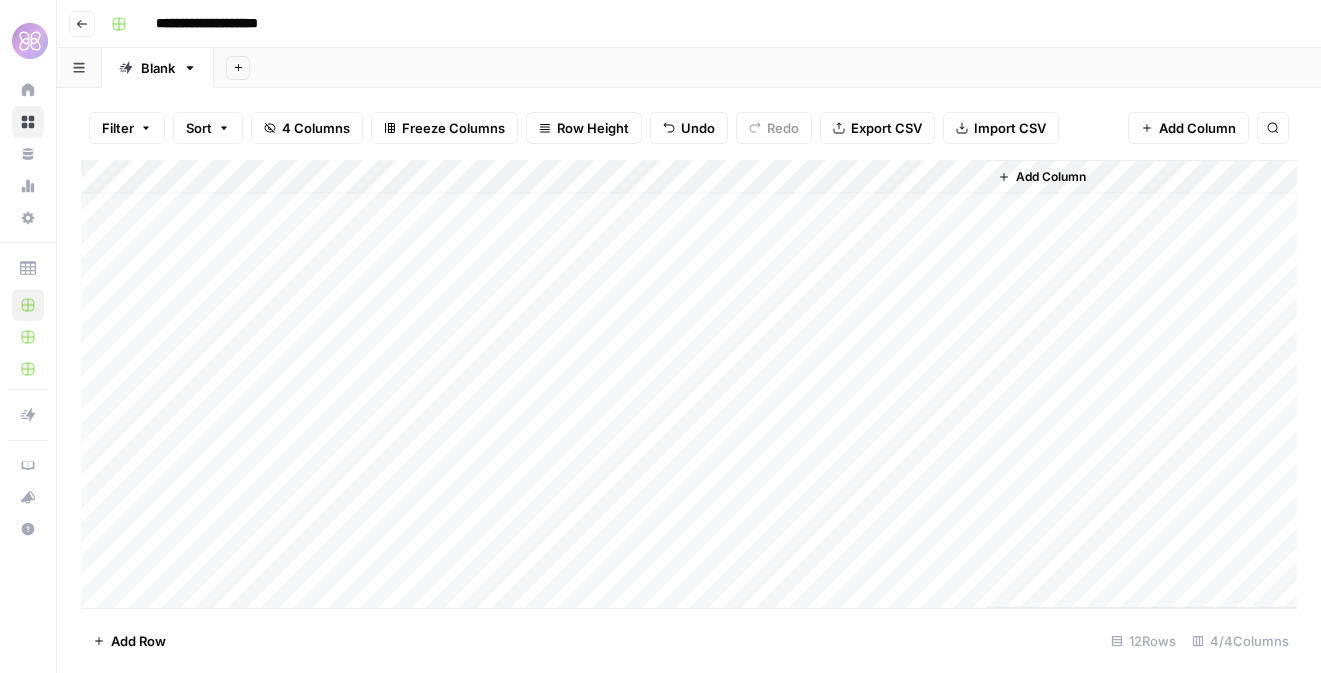 scroll, scrollTop: 26, scrollLeft: 0, axis: vertical 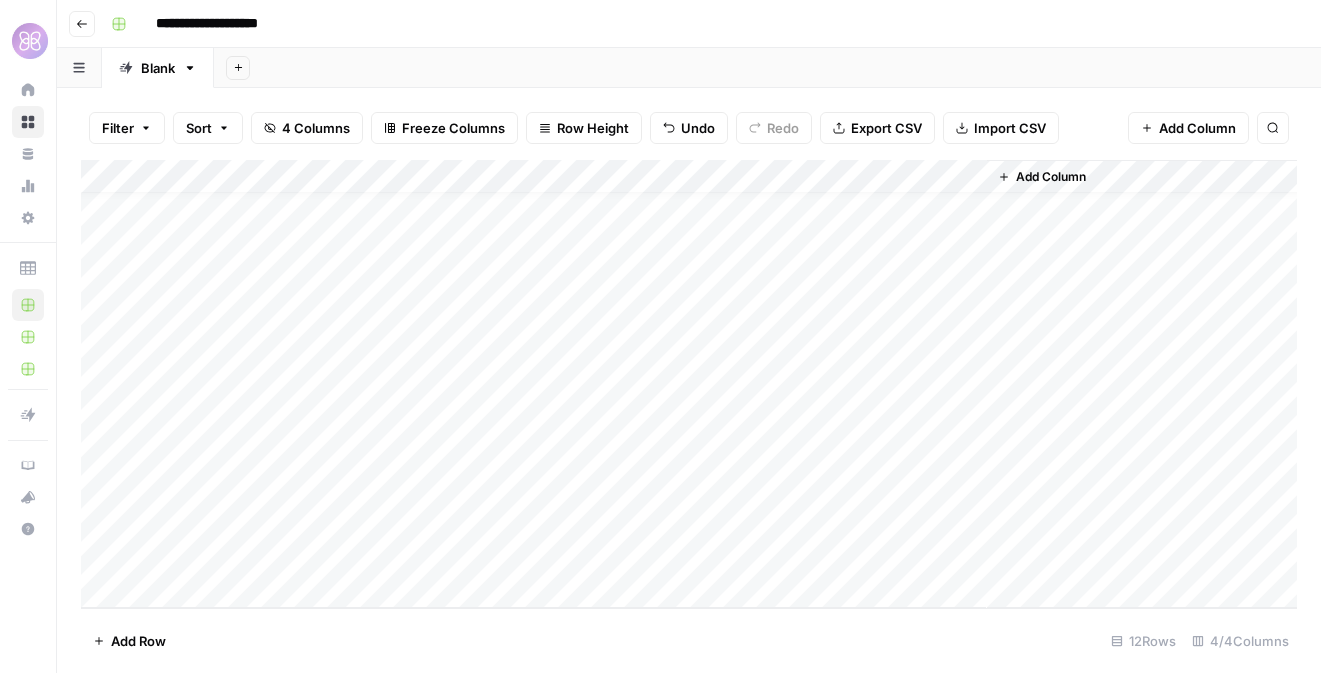 click on "Add Column" at bounding box center [689, 384] 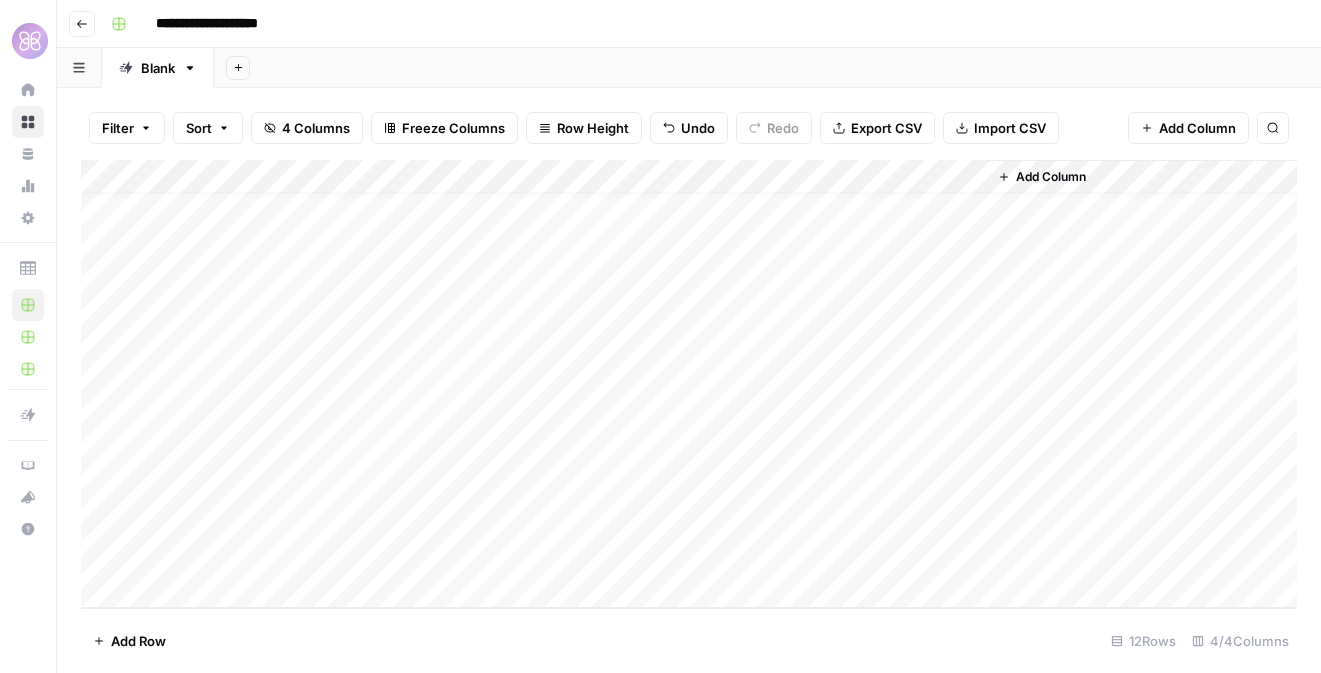 click on "Add Column" at bounding box center (689, 384) 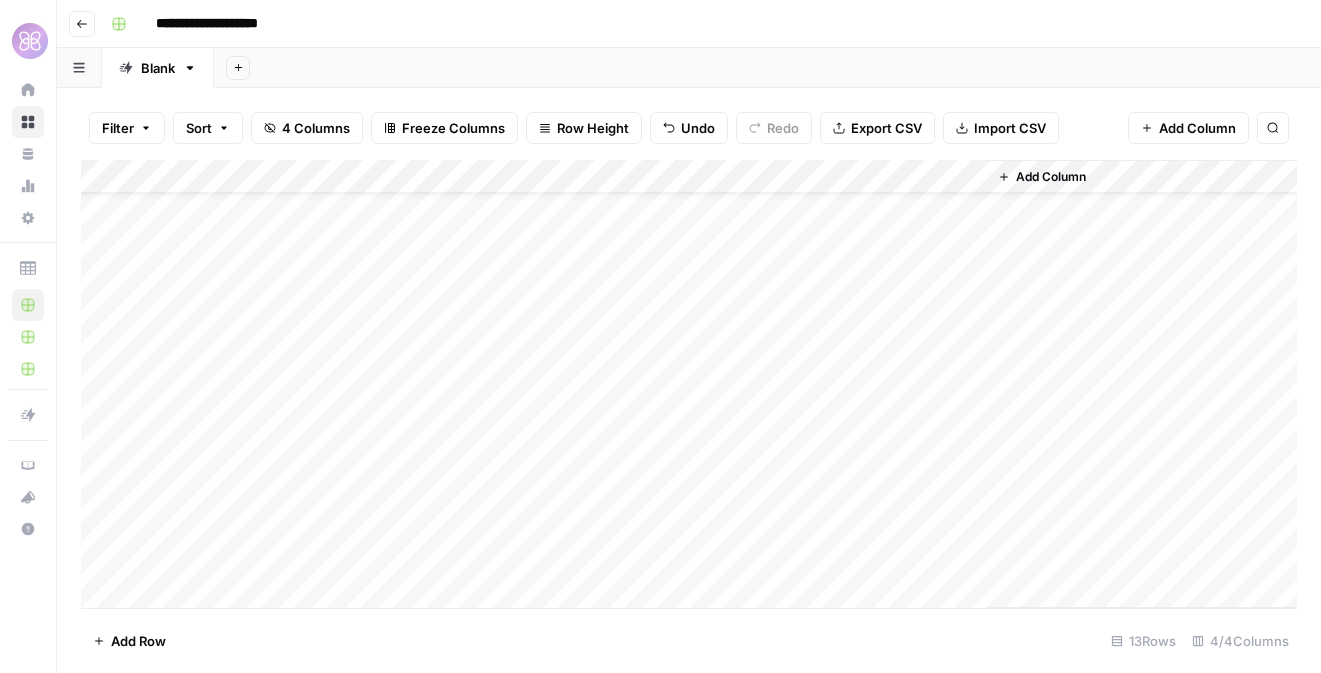 scroll, scrollTop: 60, scrollLeft: 0, axis: vertical 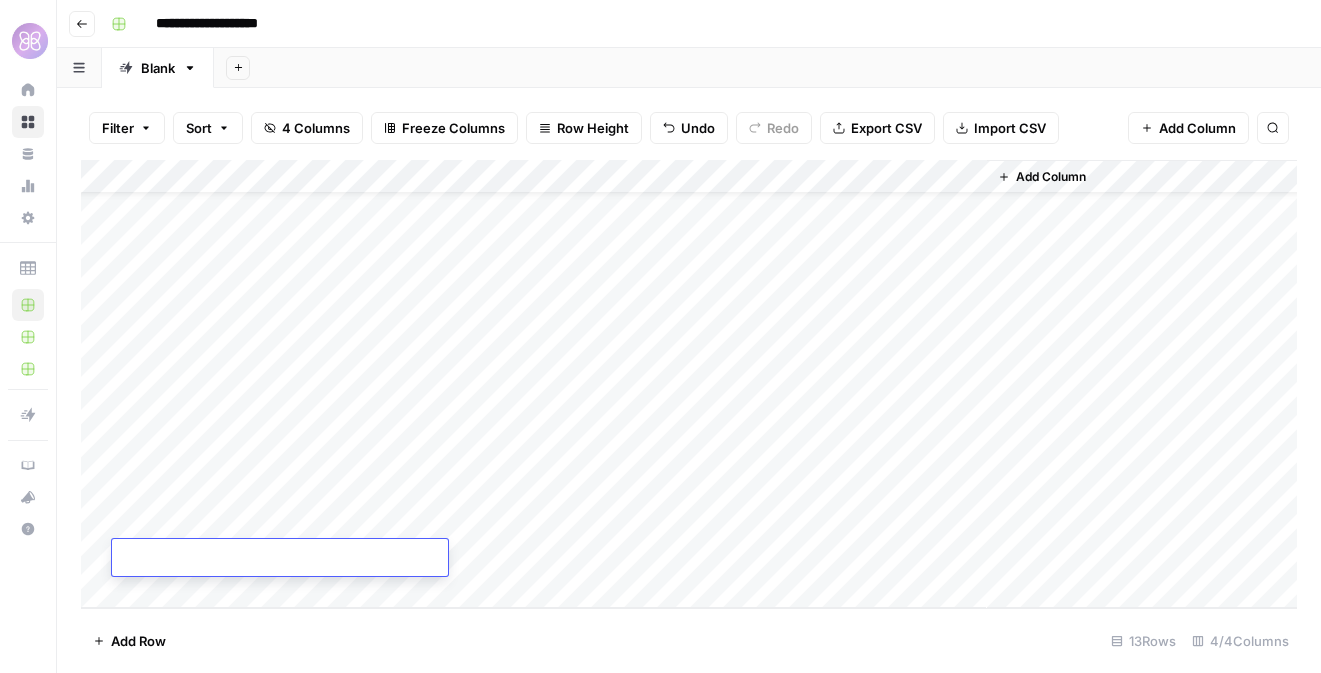 type on "**********" 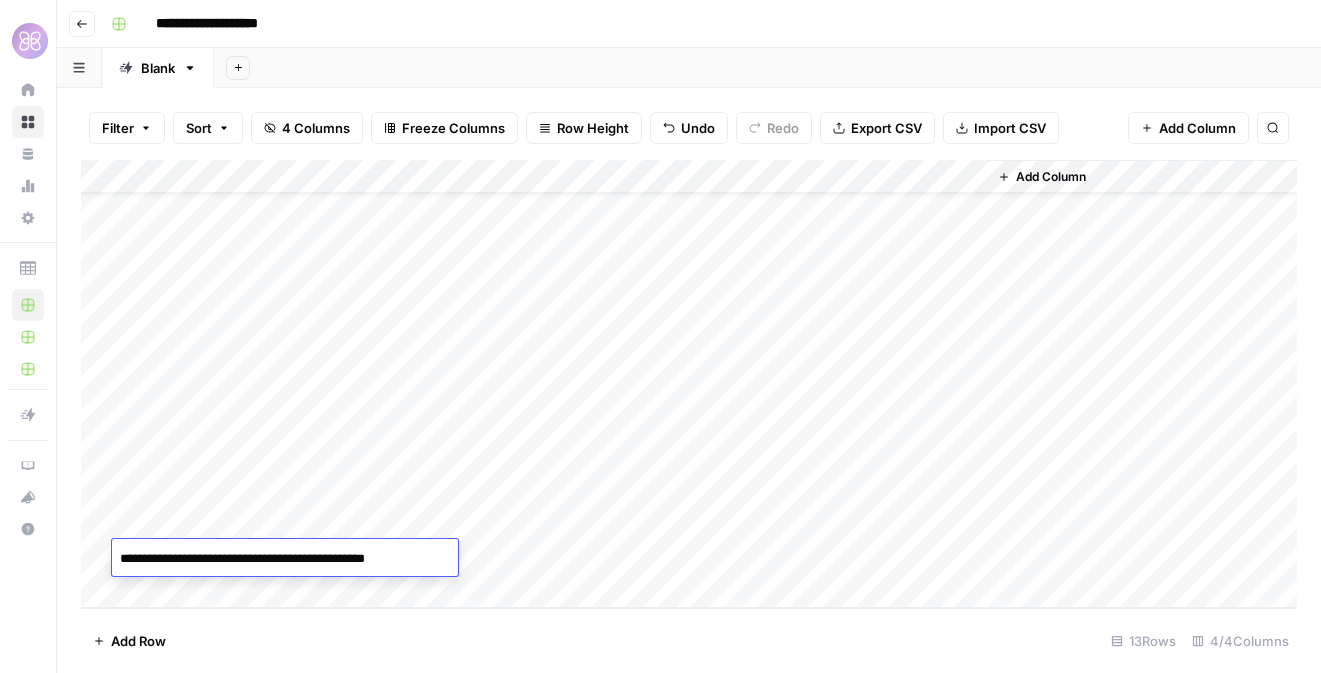 click on "Add Column" at bounding box center [689, 384] 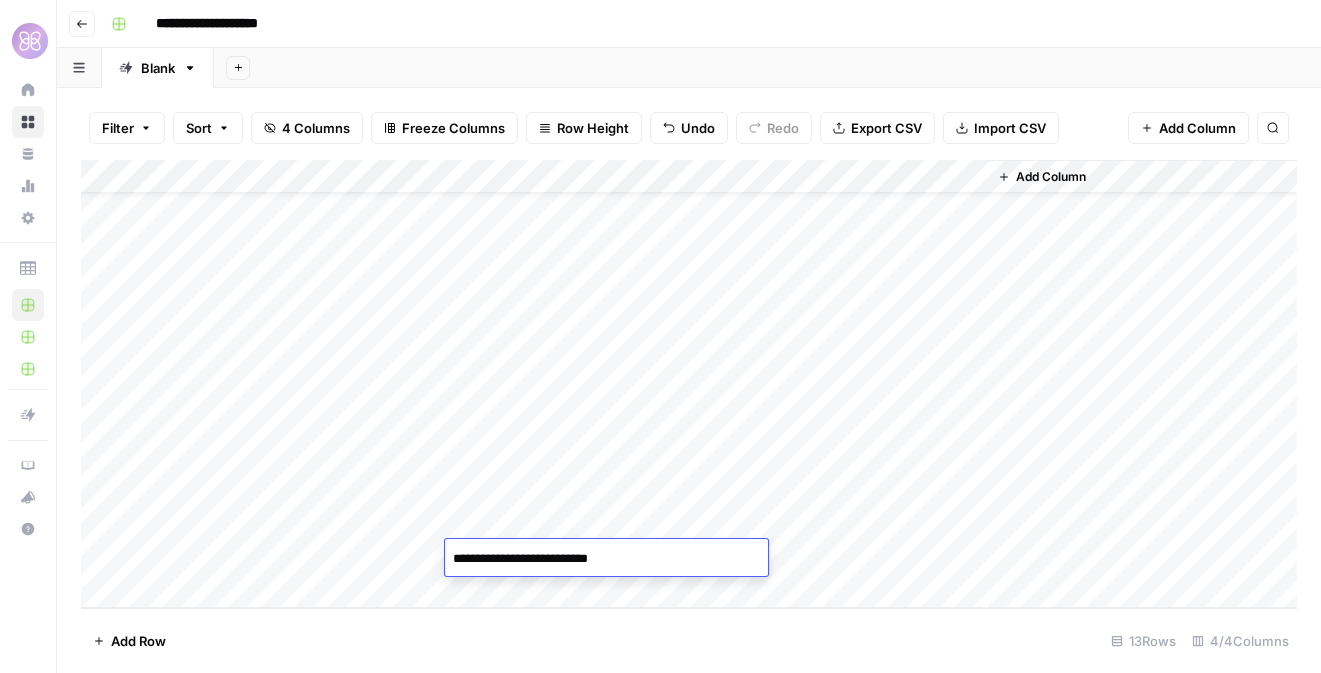 type on "**********" 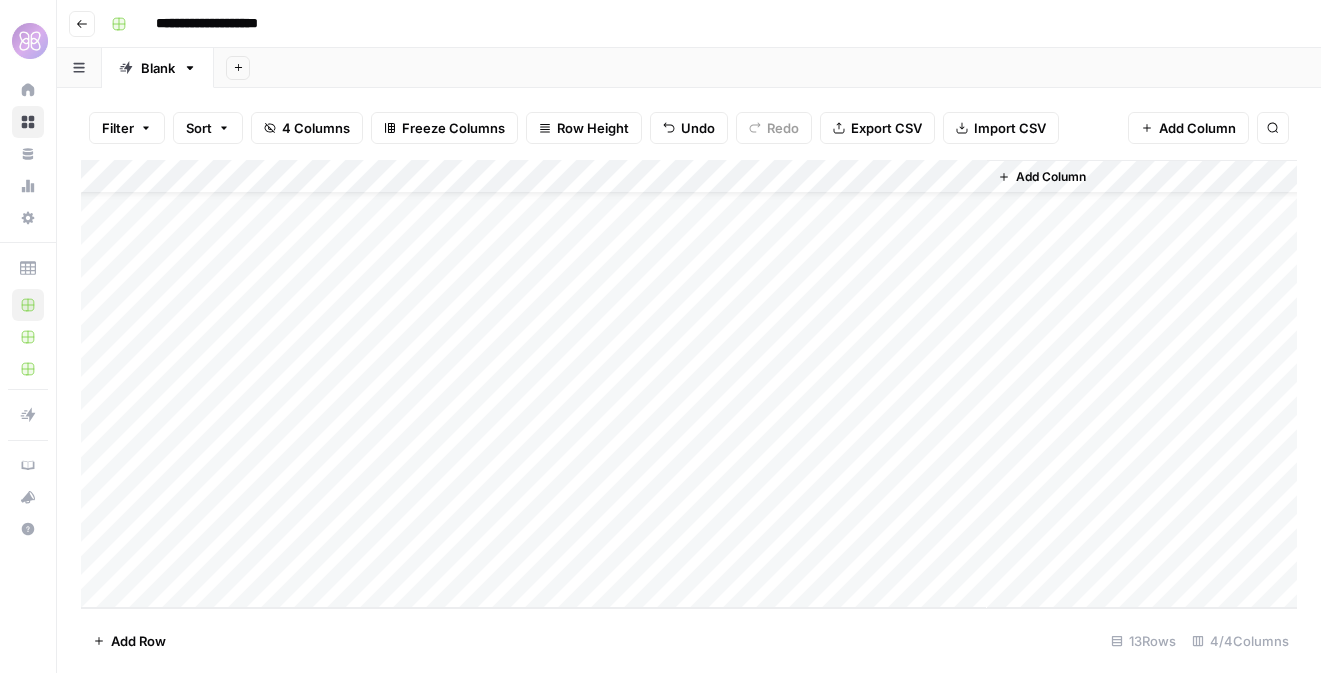 click on "Add Column" at bounding box center [689, 384] 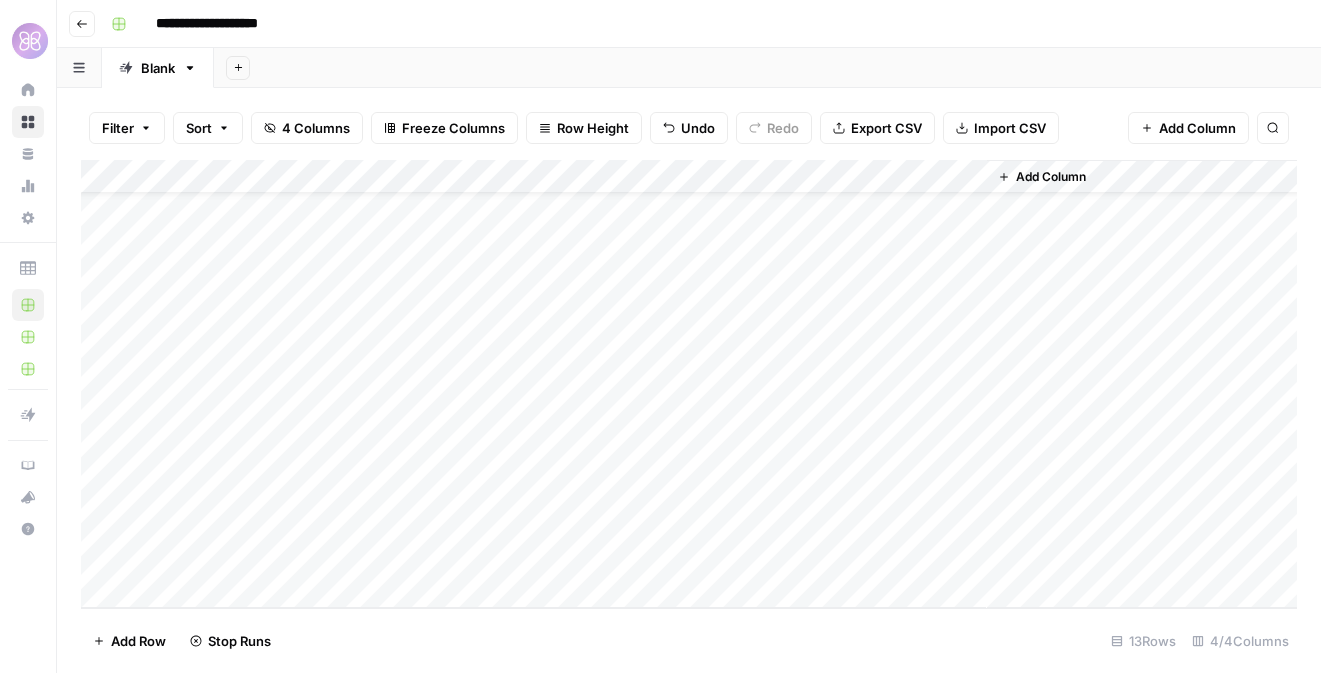 click on "Add Column" at bounding box center [689, 384] 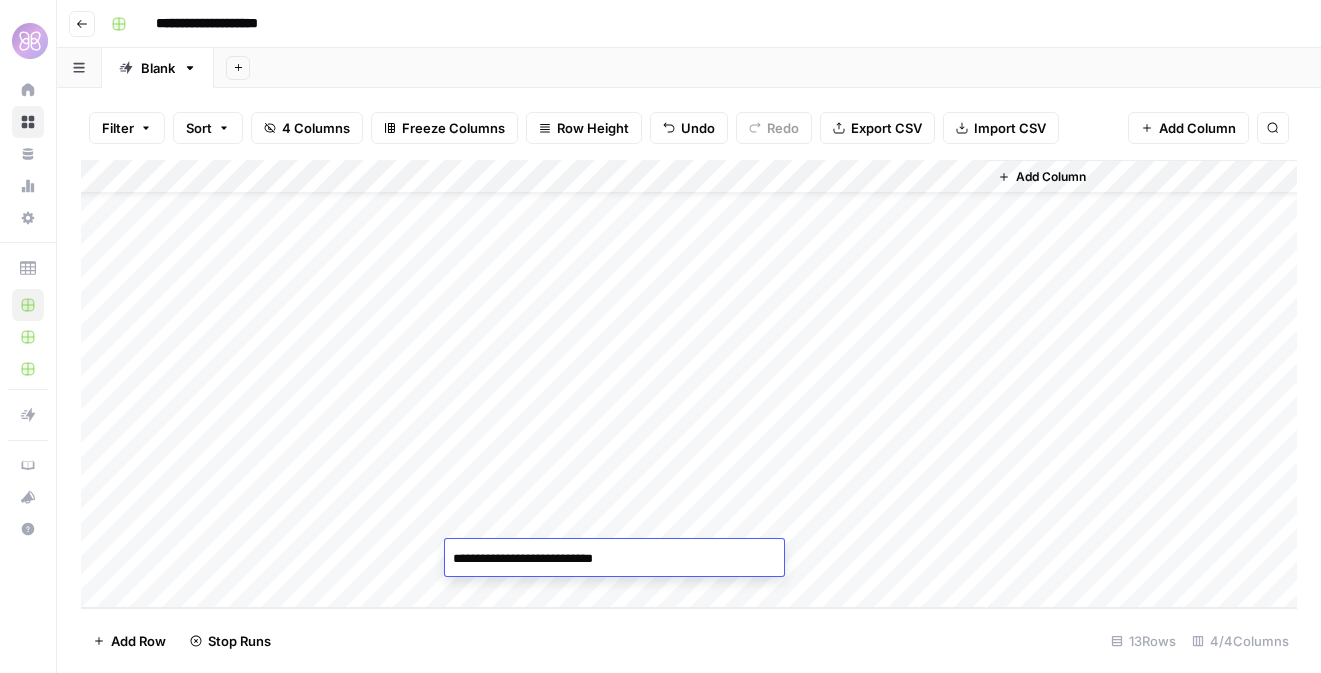 click on "**********" at bounding box center (605, 559) 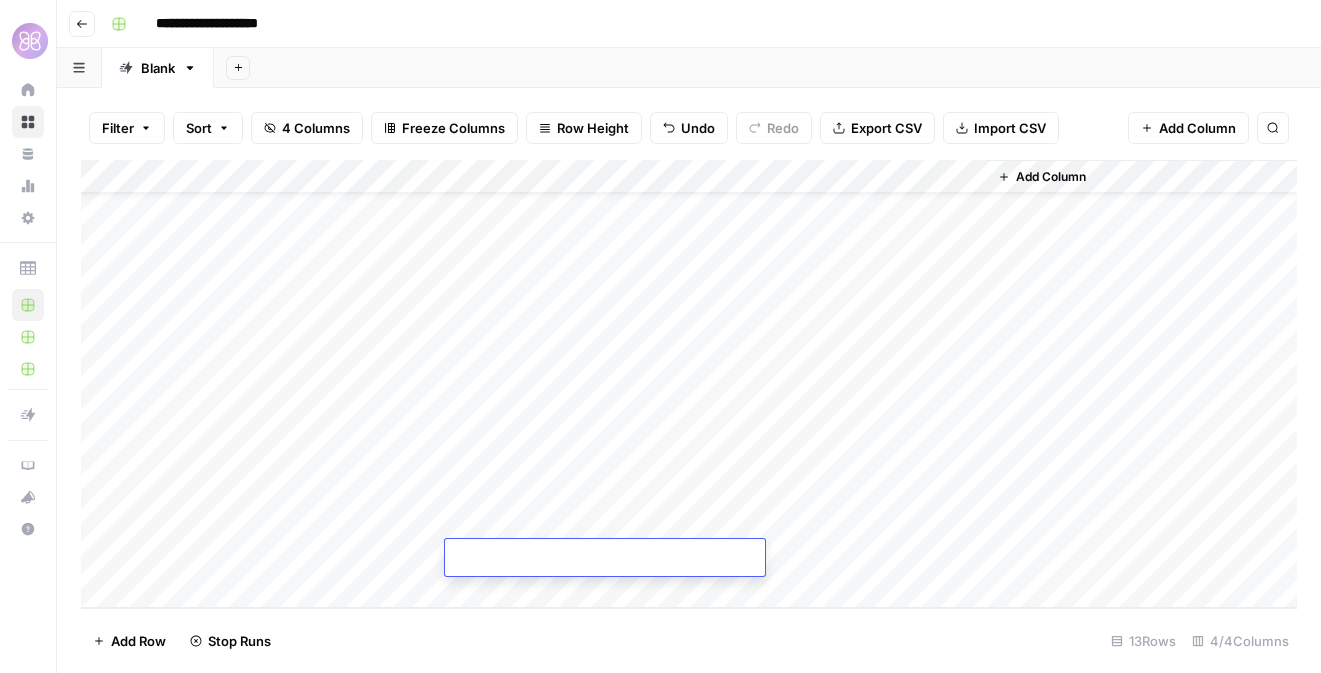 click on "Add Column" at bounding box center [689, 384] 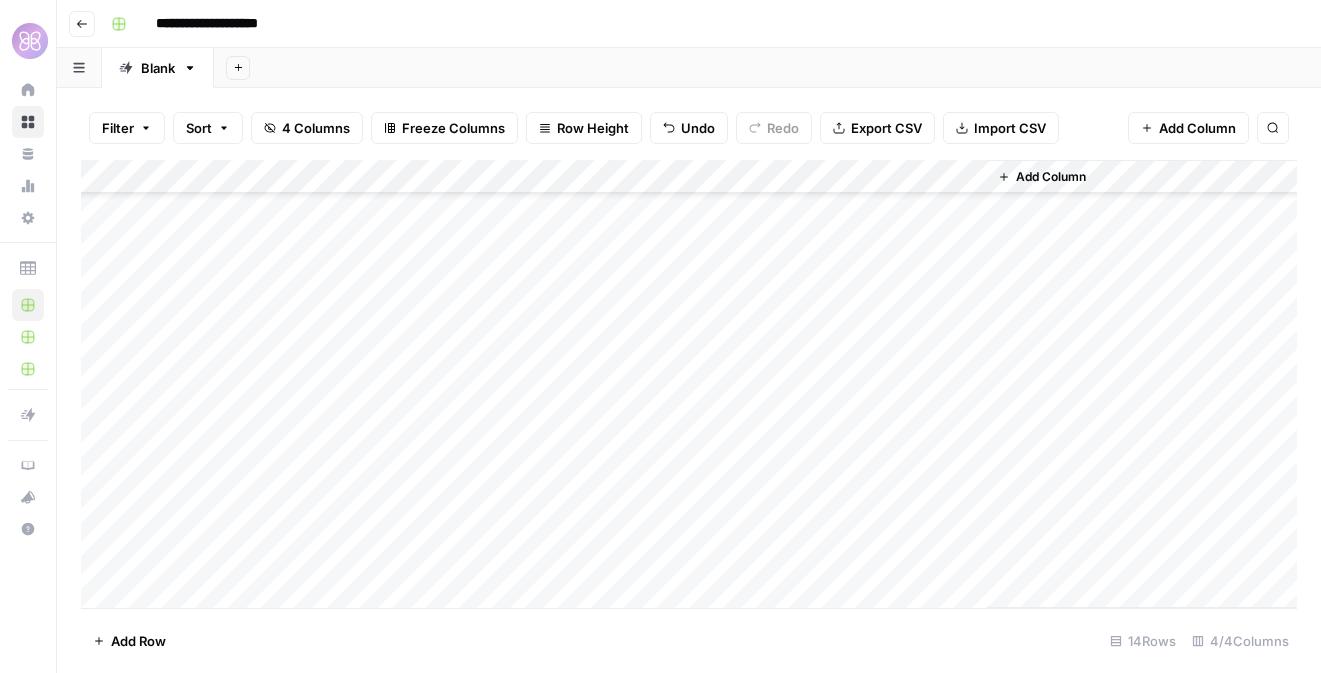 scroll, scrollTop: 94, scrollLeft: 0, axis: vertical 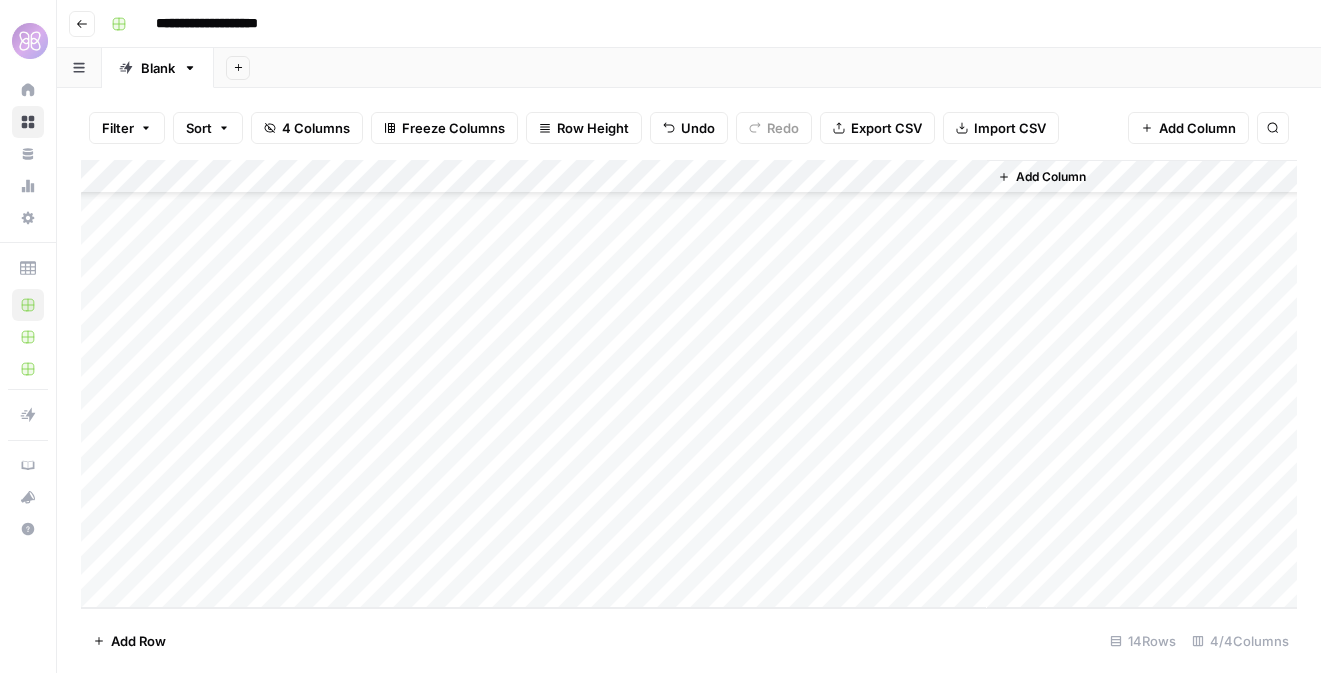 click on "Add Column" at bounding box center (689, 384) 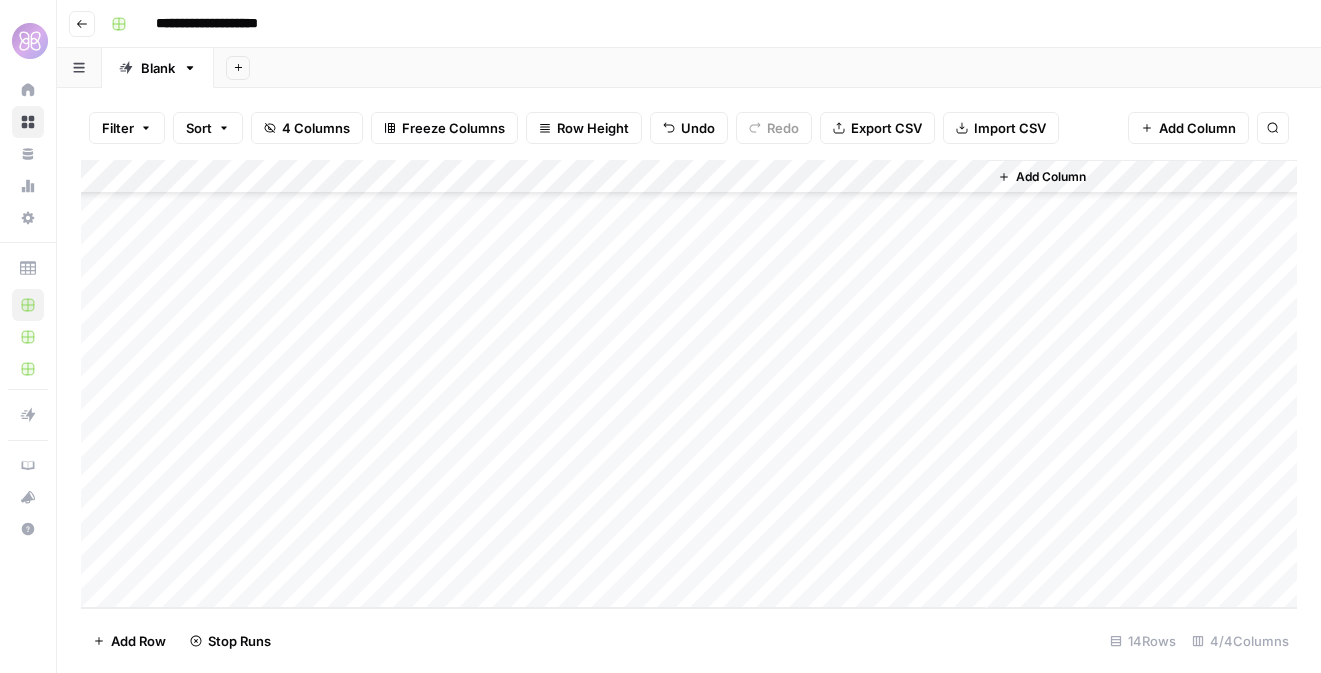 click on "Add Column" at bounding box center [689, 384] 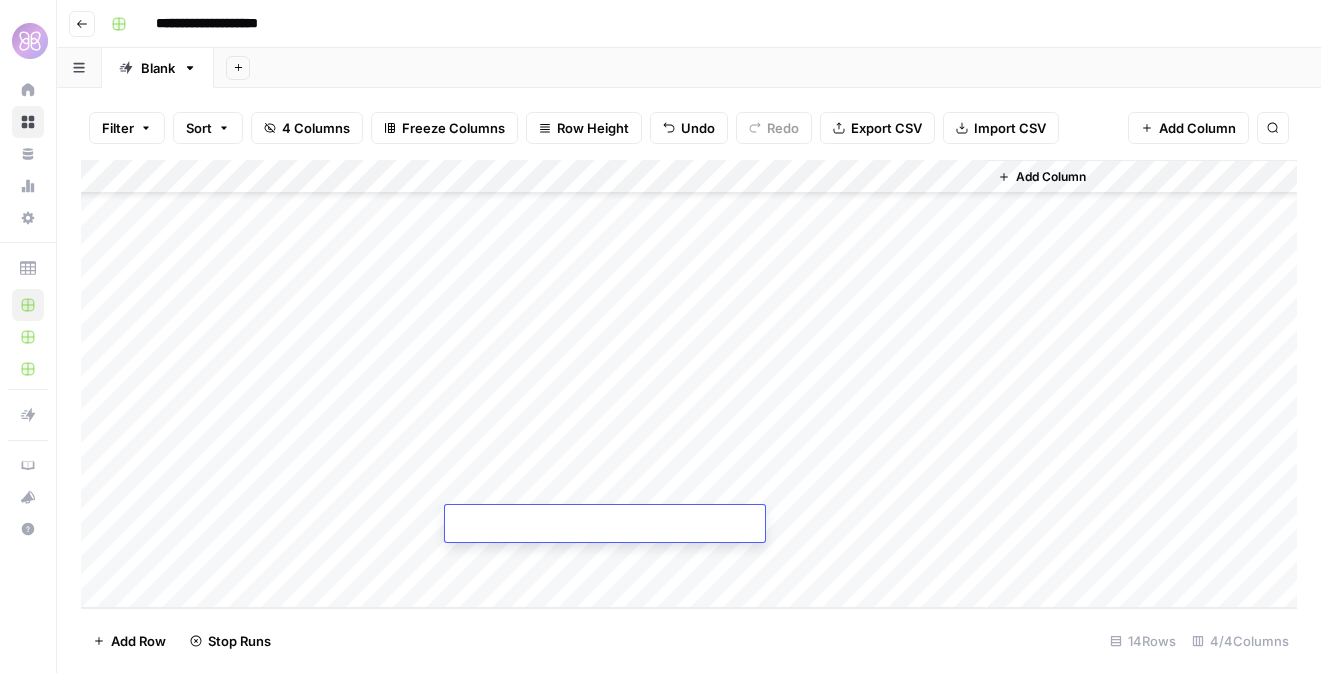 click at bounding box center [605, 525] 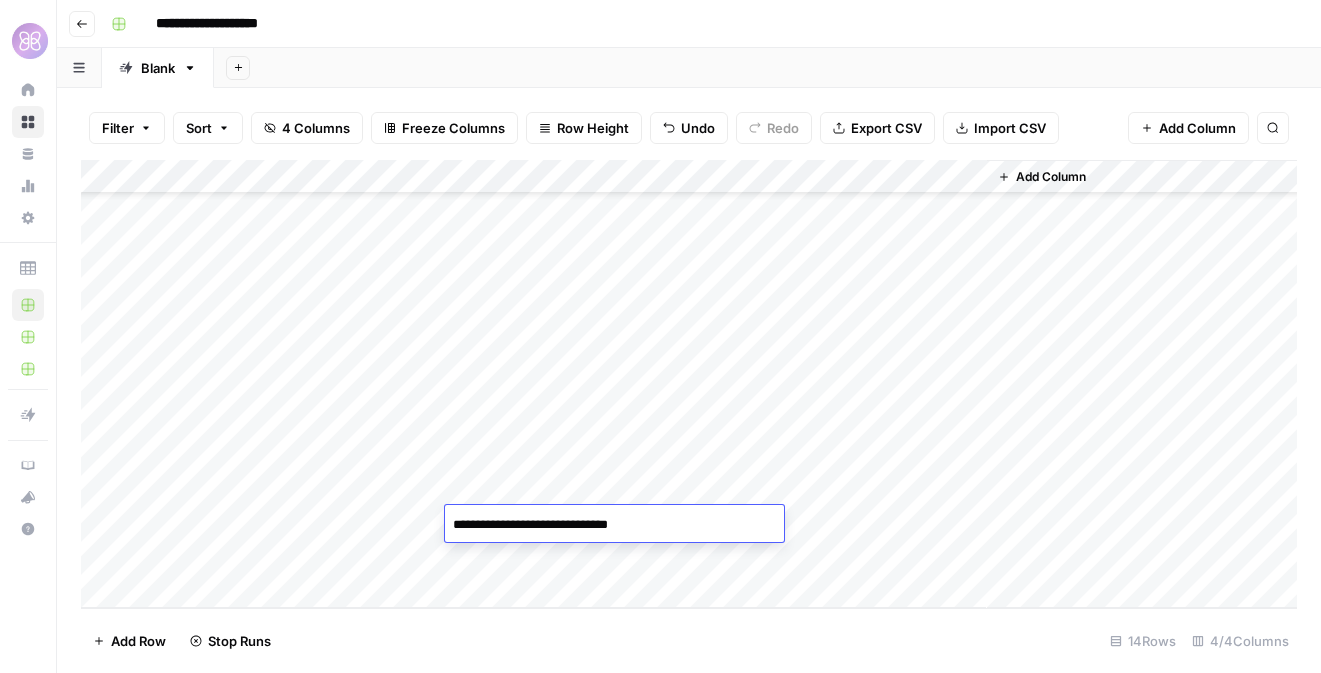 type on "**********" 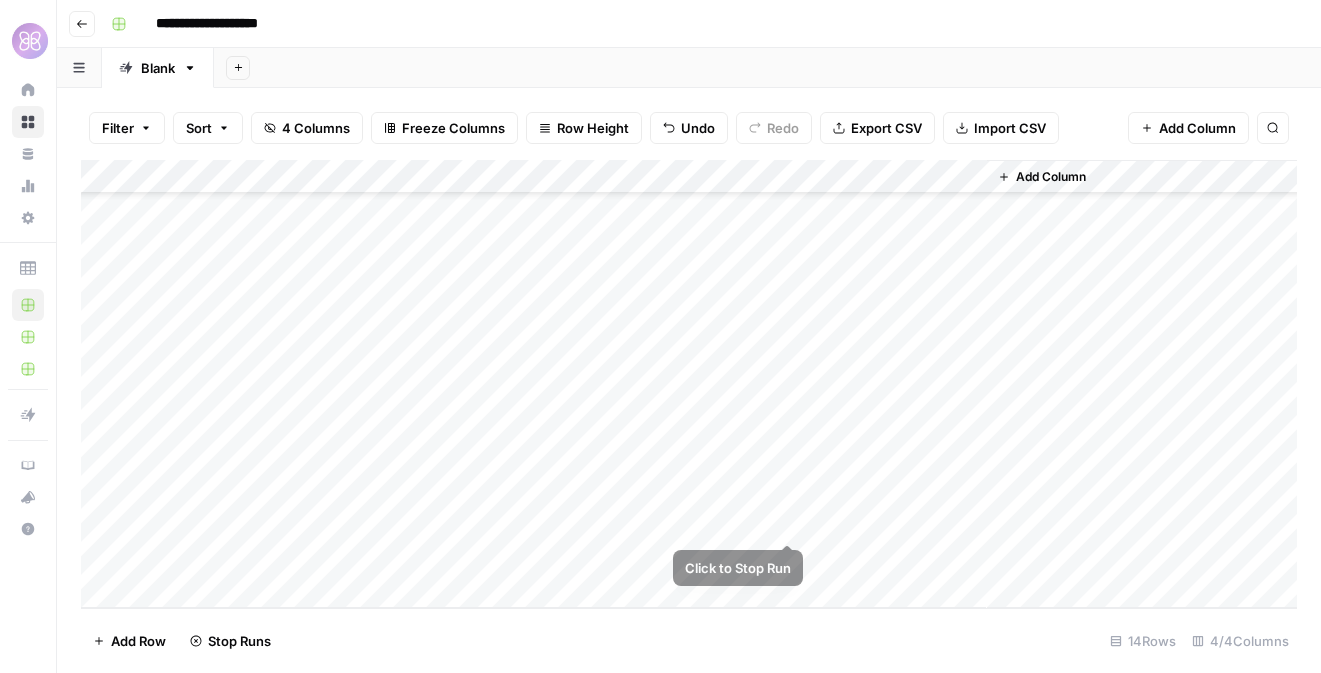 click on "Add Column" at bounding box center [689, 384] 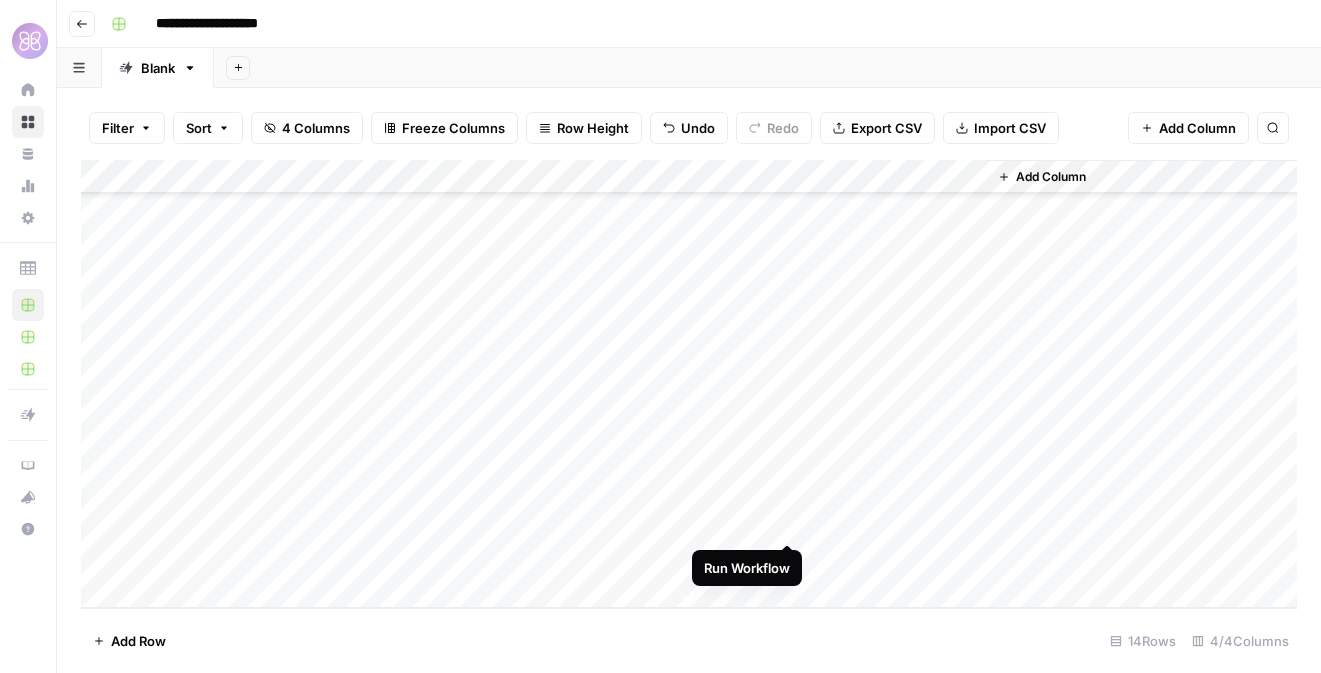 click on "Add Column" at bounding box center (689, 384) 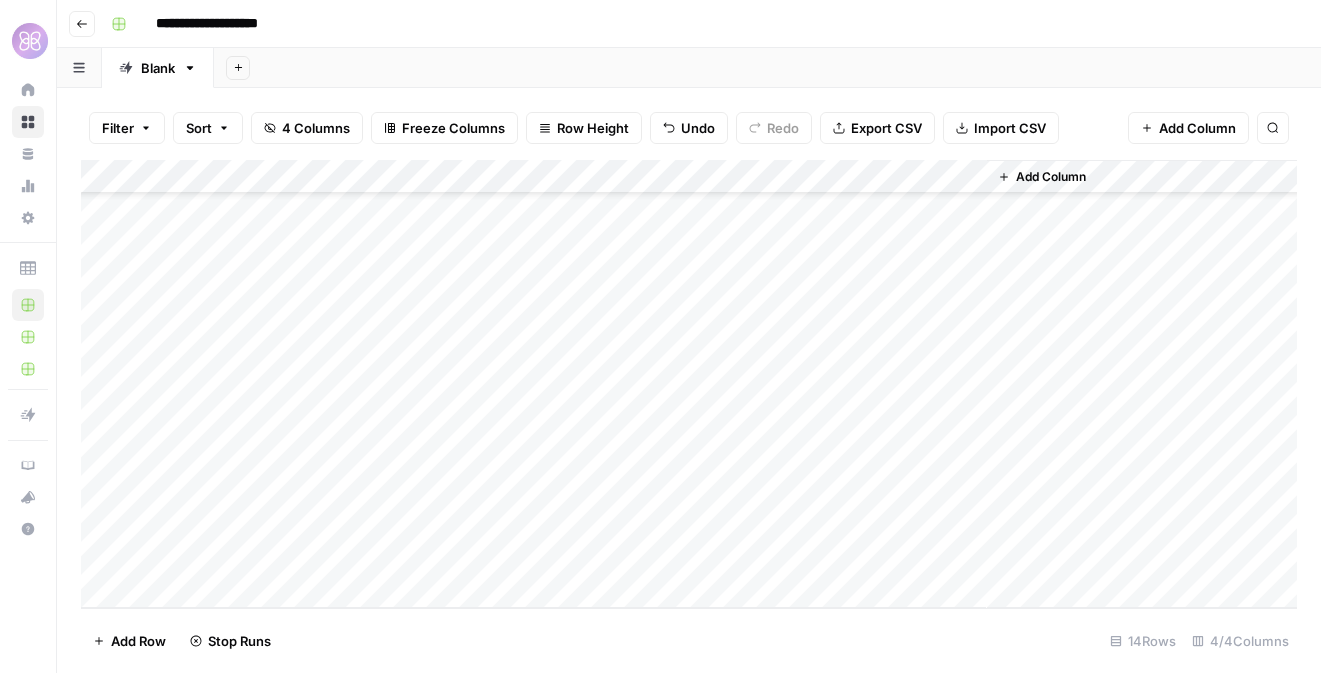 click on "Add Column" at bounding box center [689, 384] 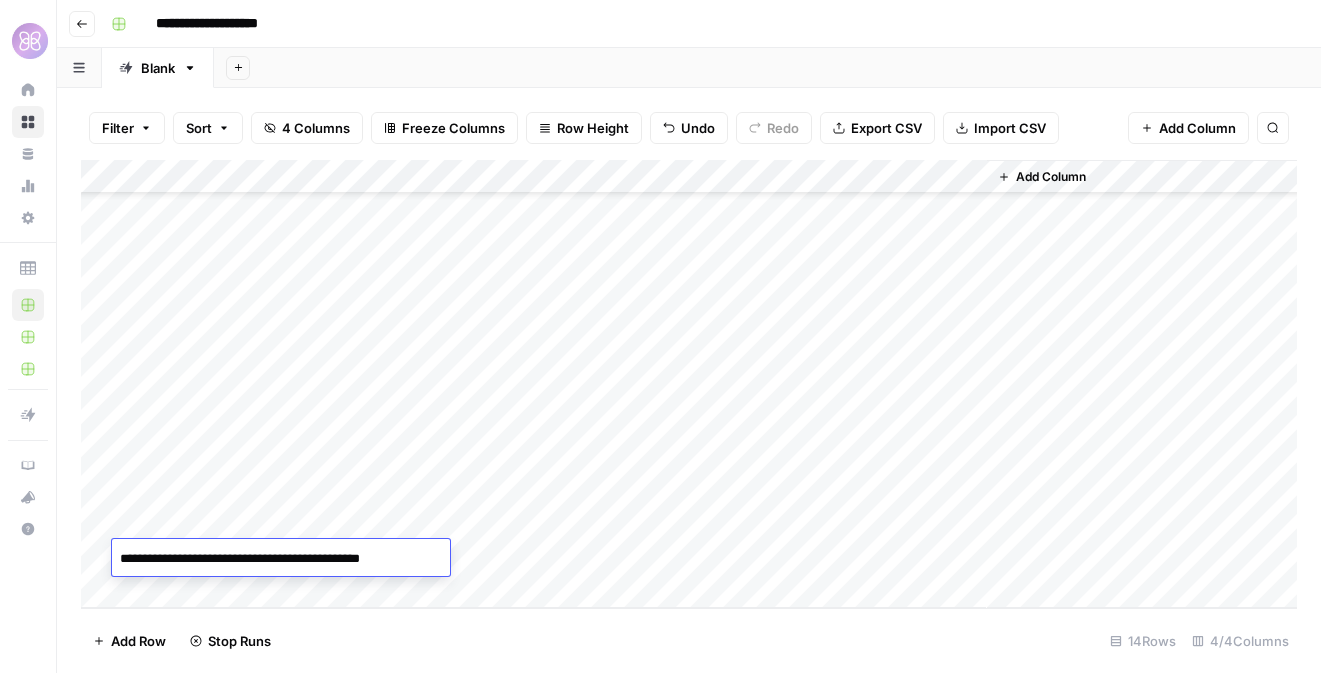type on "**********" 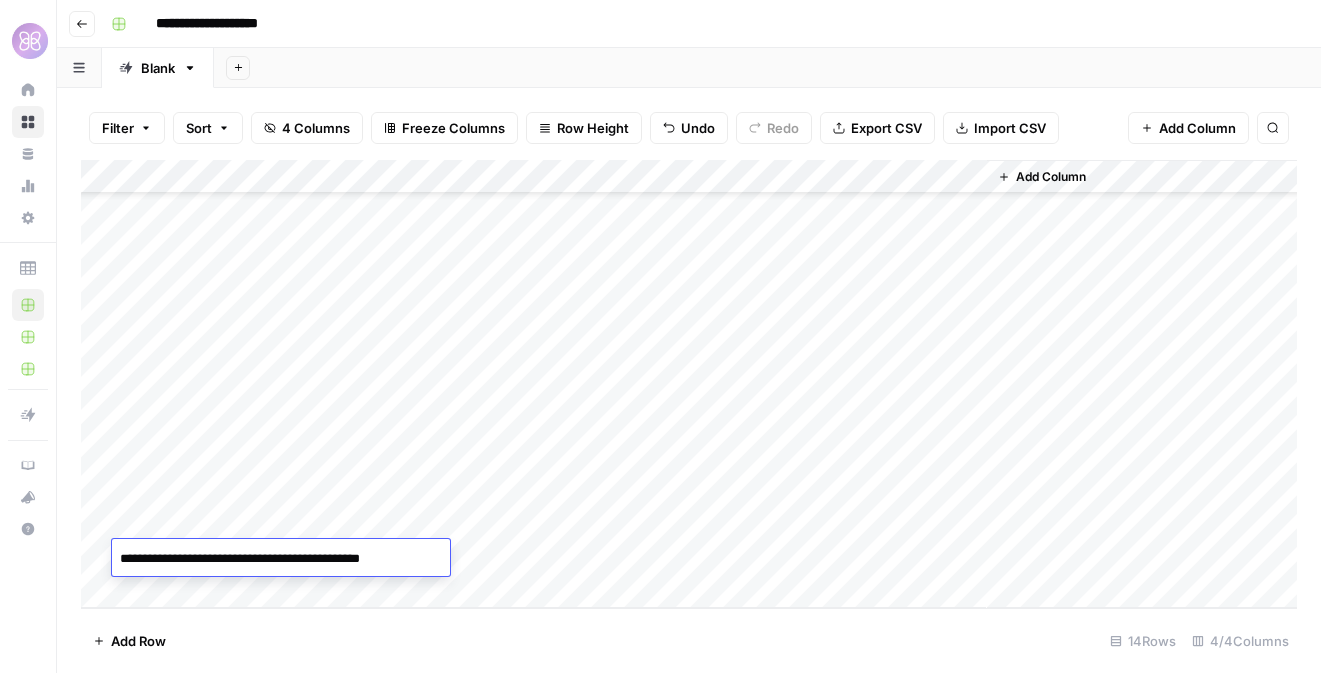 click on "Add Column" at bounding box center [689, 384] 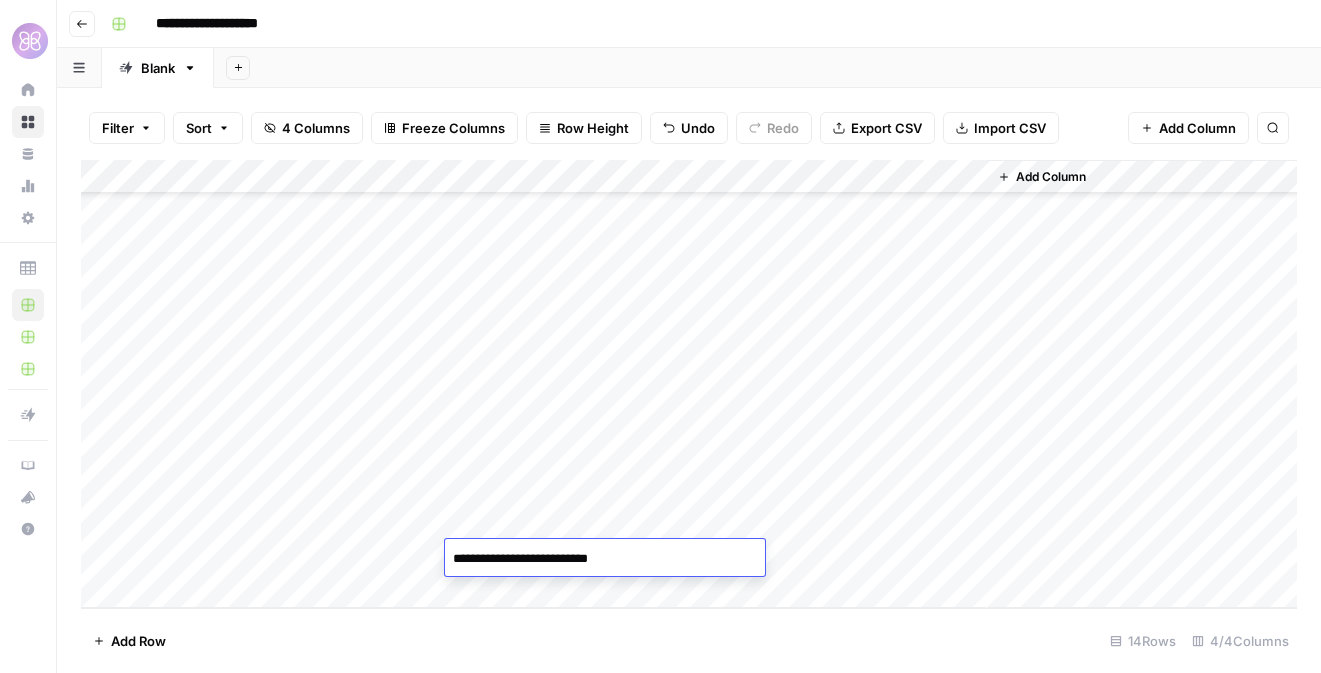 type on "**********" 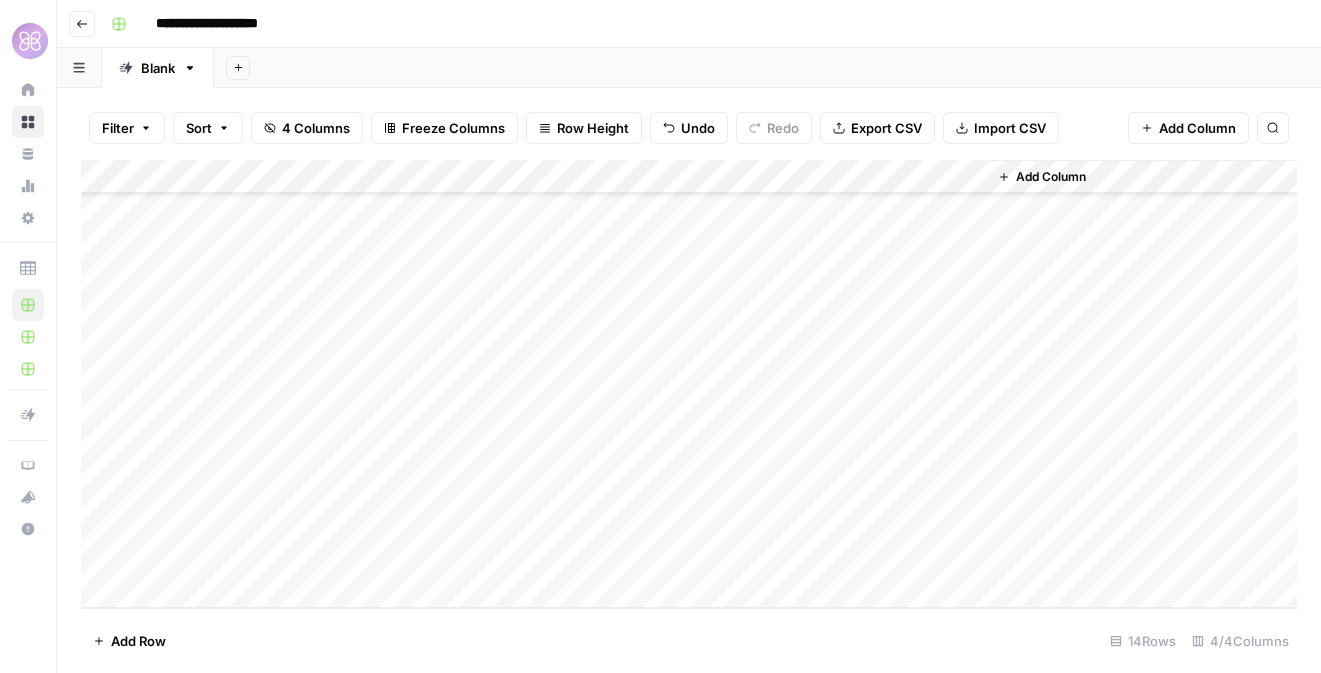 click on "Add Column" at bounding box center [689, 384] 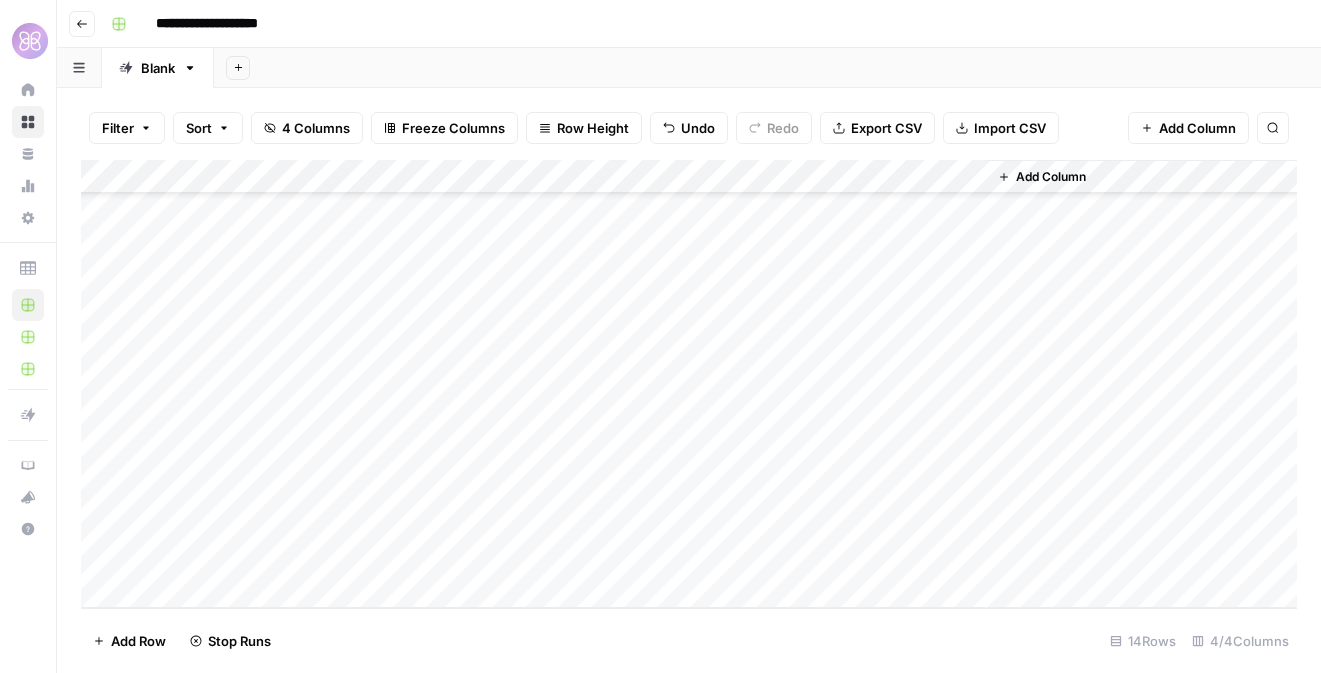 click on "Add Column" at bounding box center (689, 384) 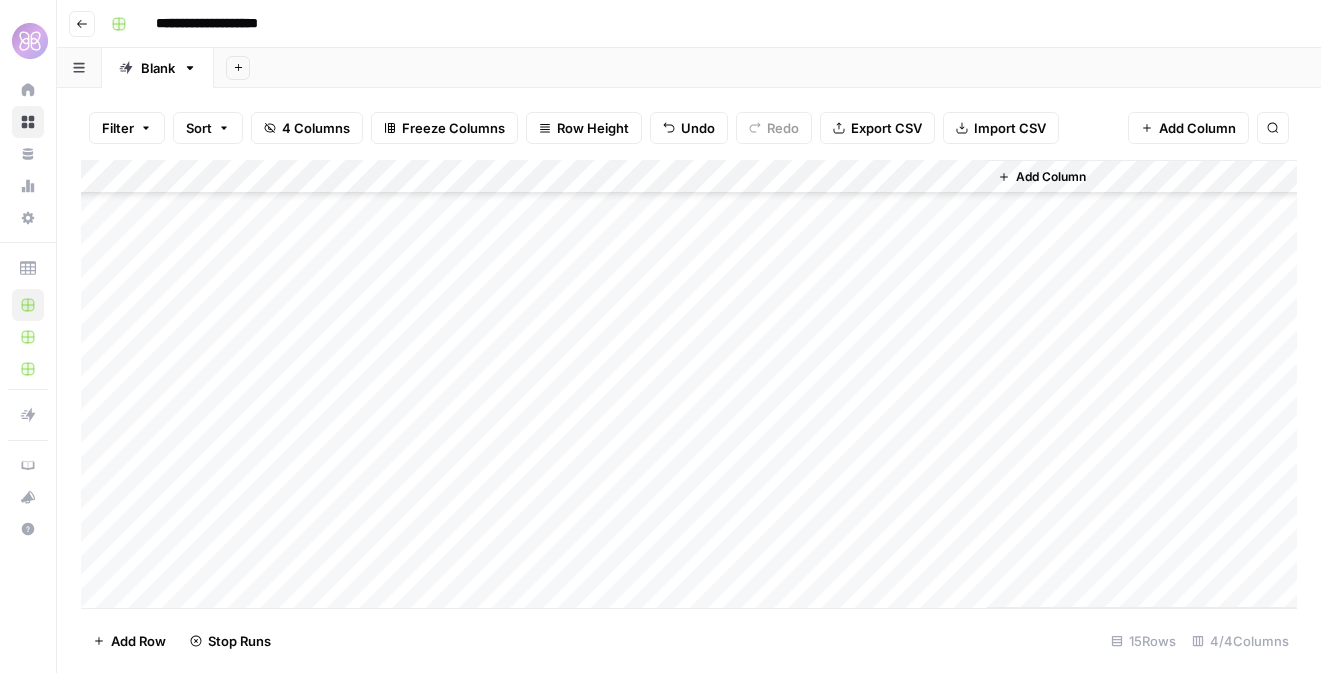 scroll, scrollTop: 128, scrollLeft: 0, axis: vertical 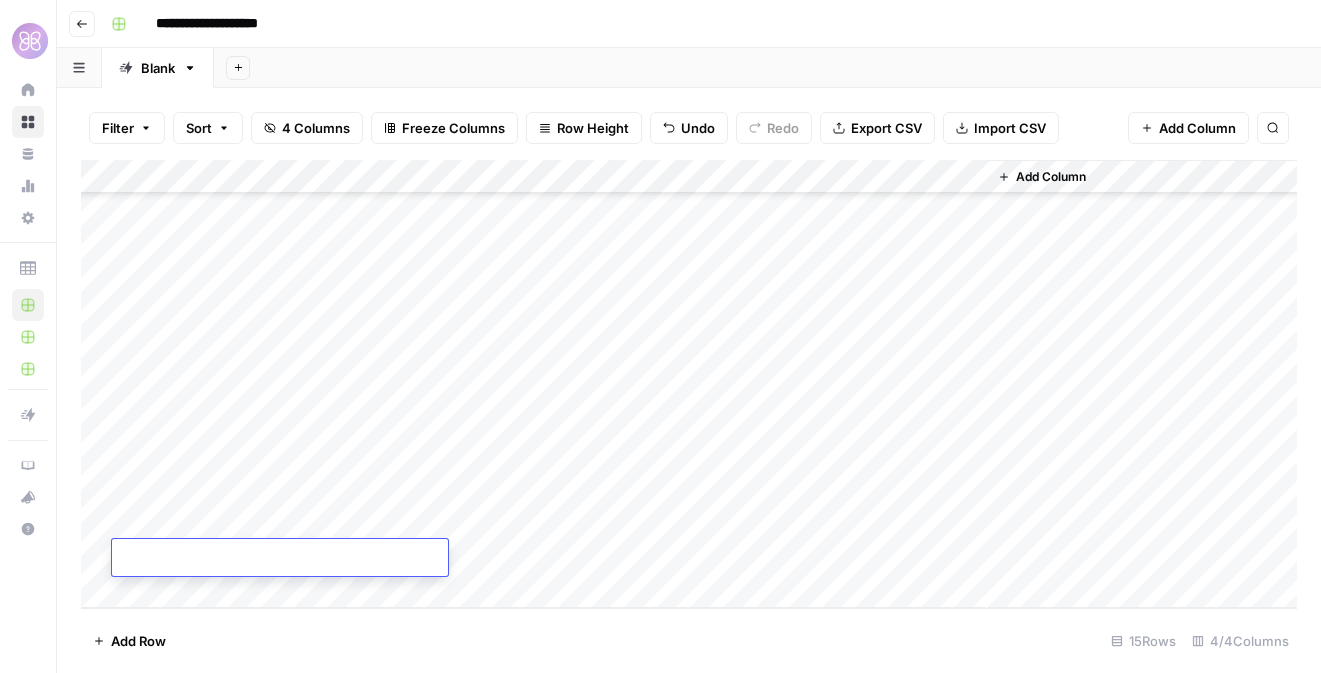 type on "**********" 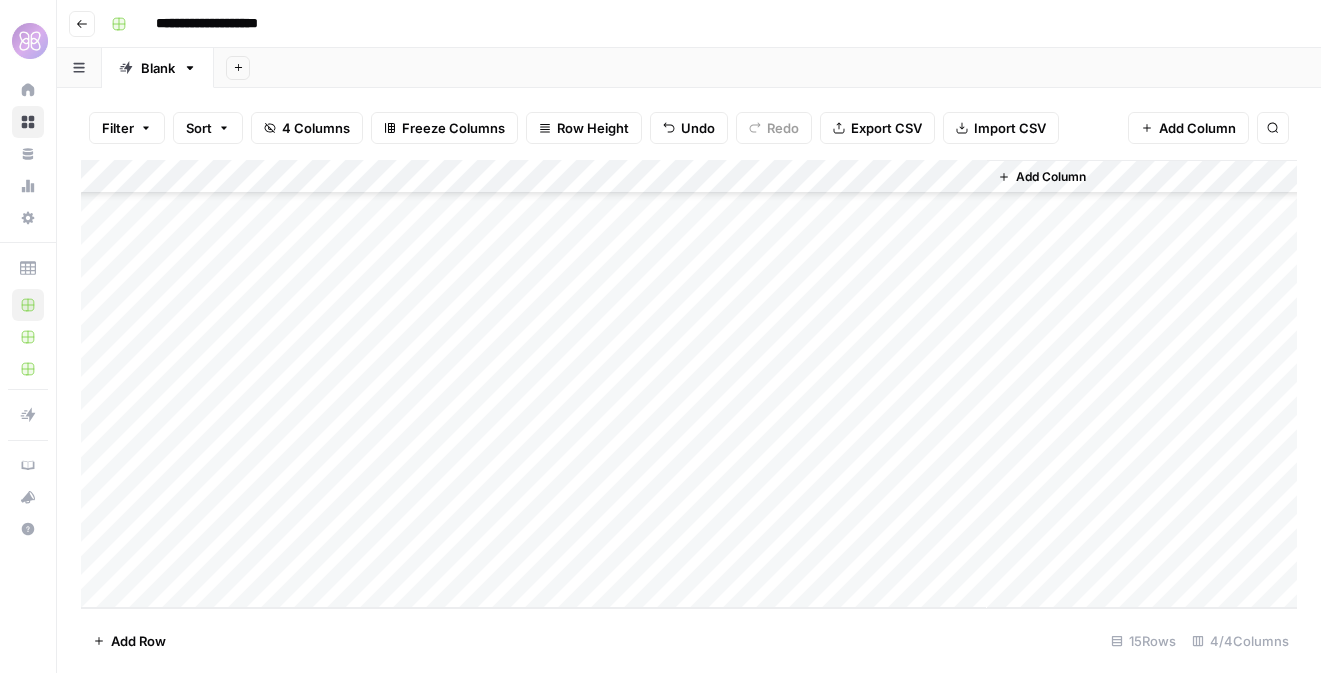click on "Add Column" at bounding box center (689, 384) 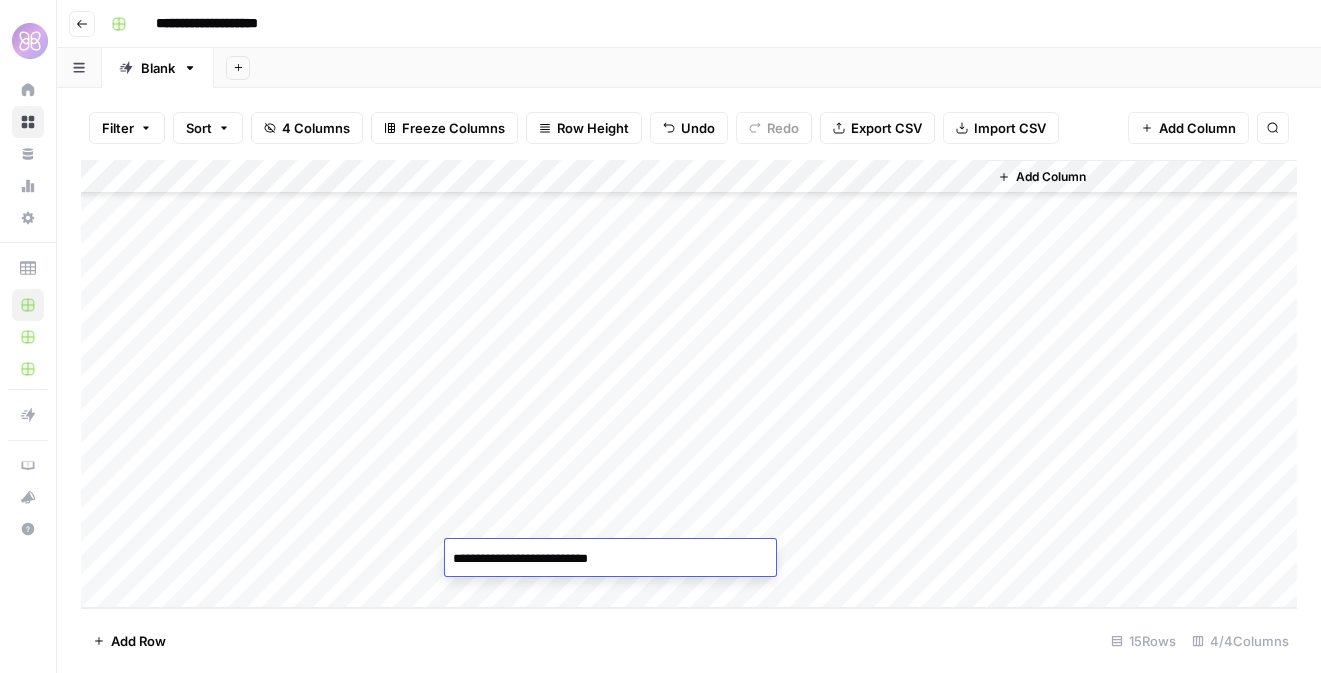 type on "**********" 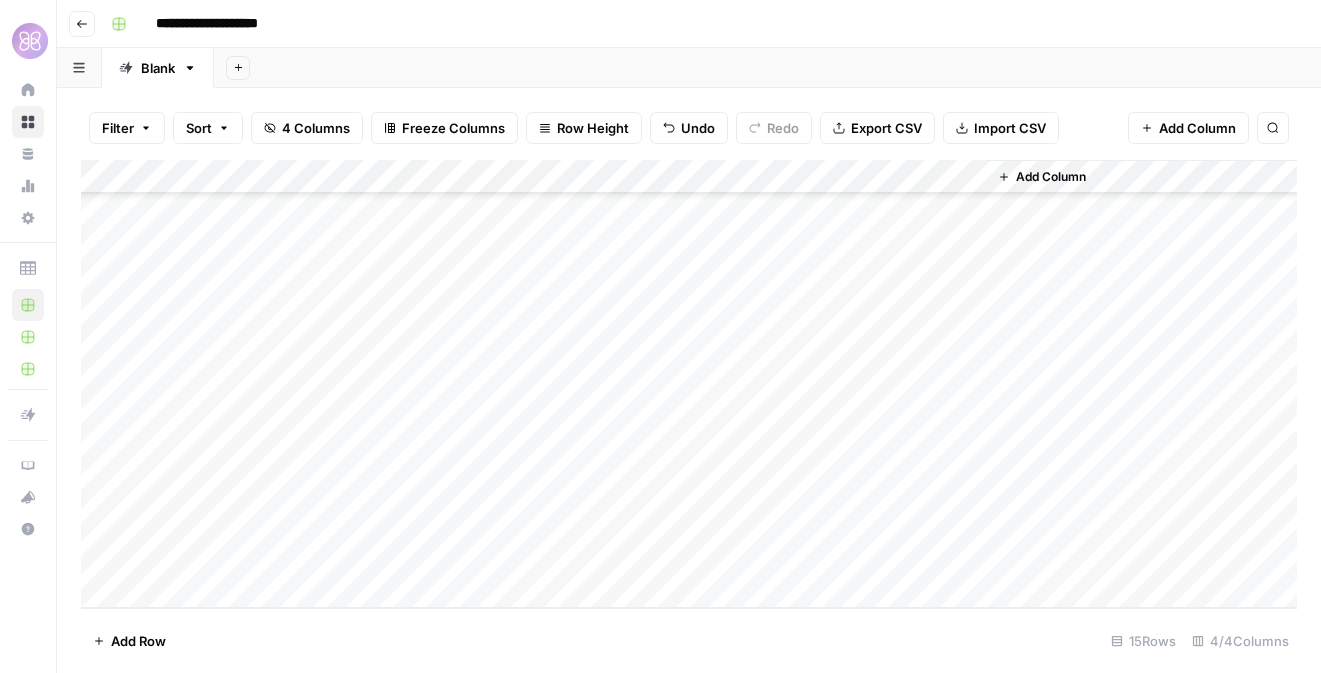 click on "Add Column" at bounding box center (689, 384) 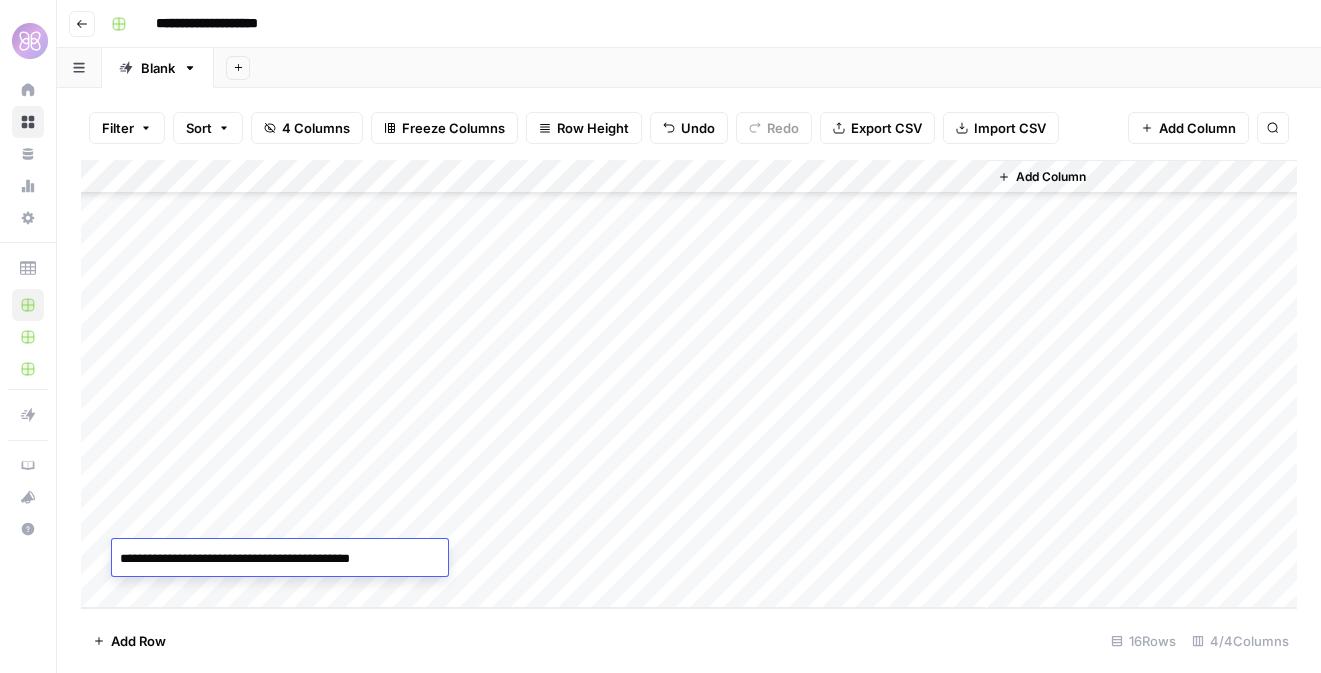 type on "**********" 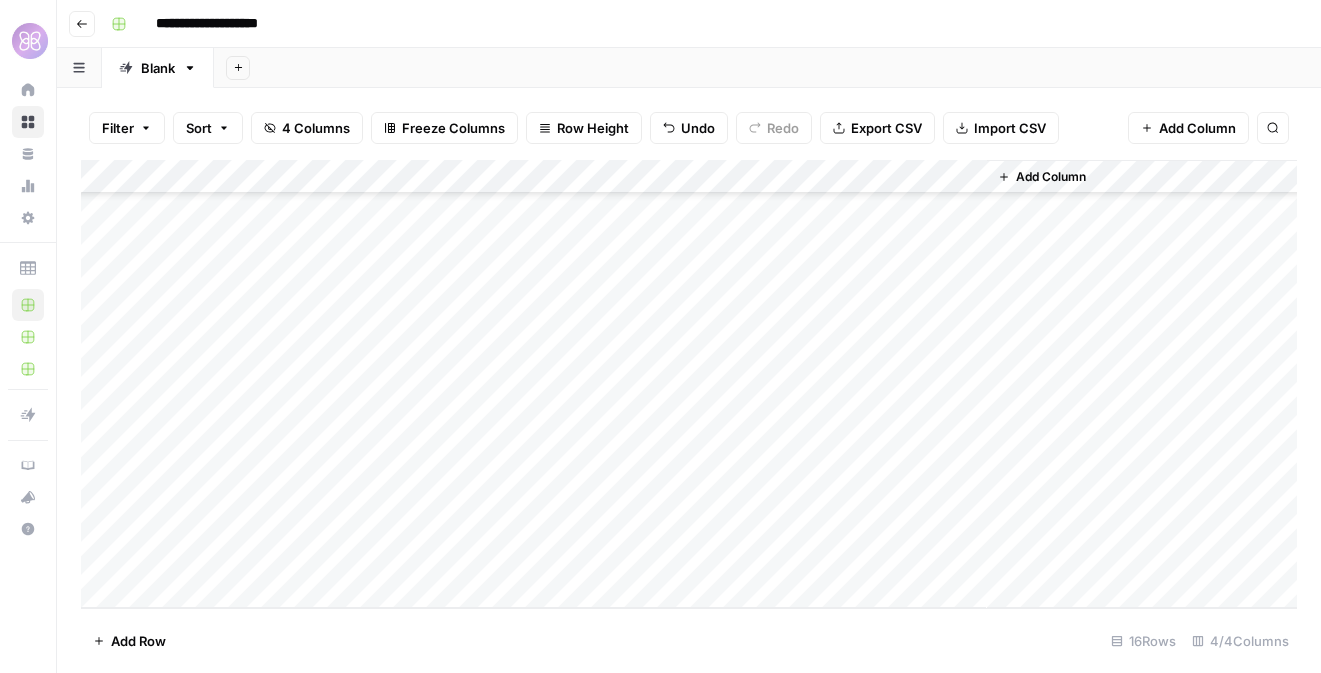 click on "Add Column" at bounding box center [689, 384] 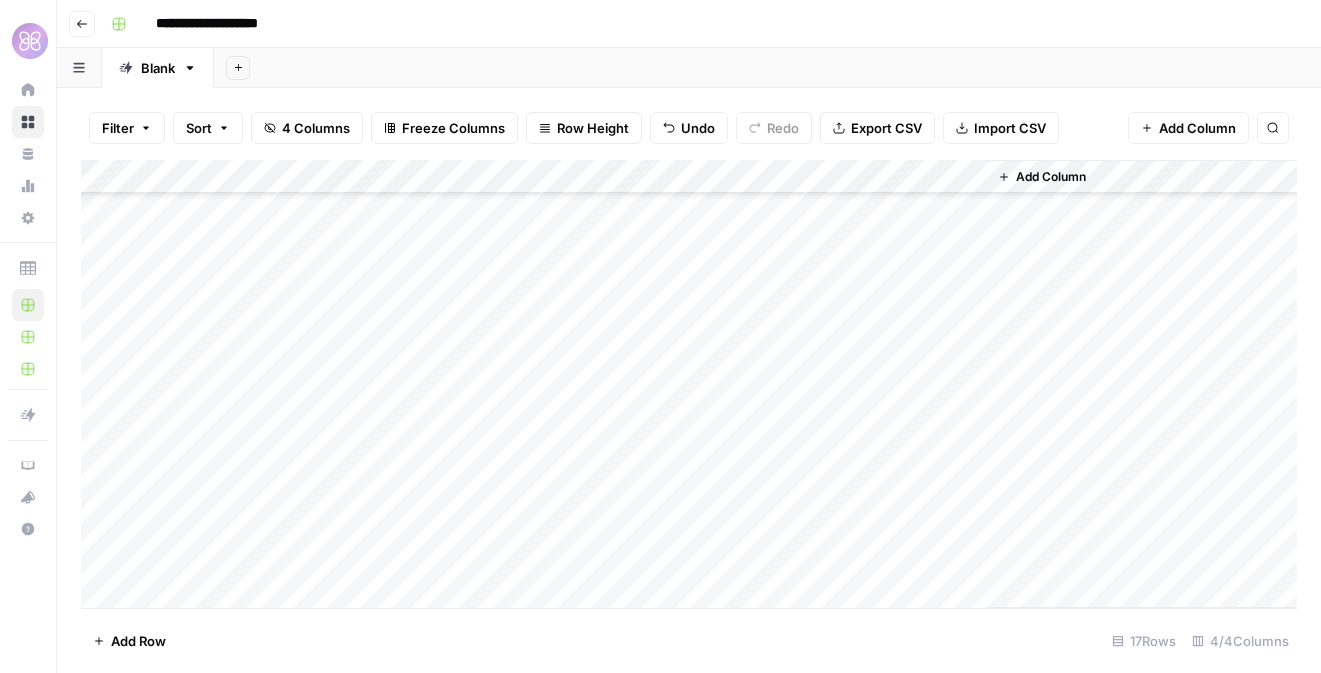 click on "Add Column" at bounding box center [689, 384] 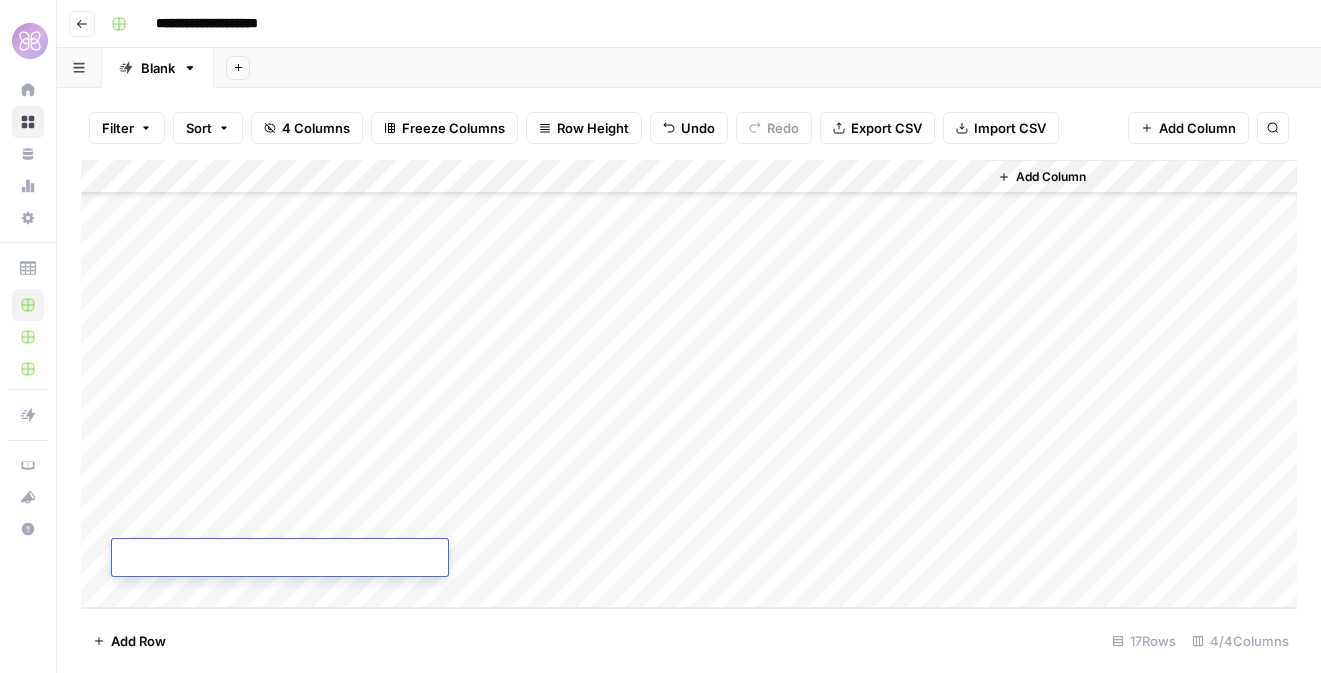 click at bounding box center [280, 559] 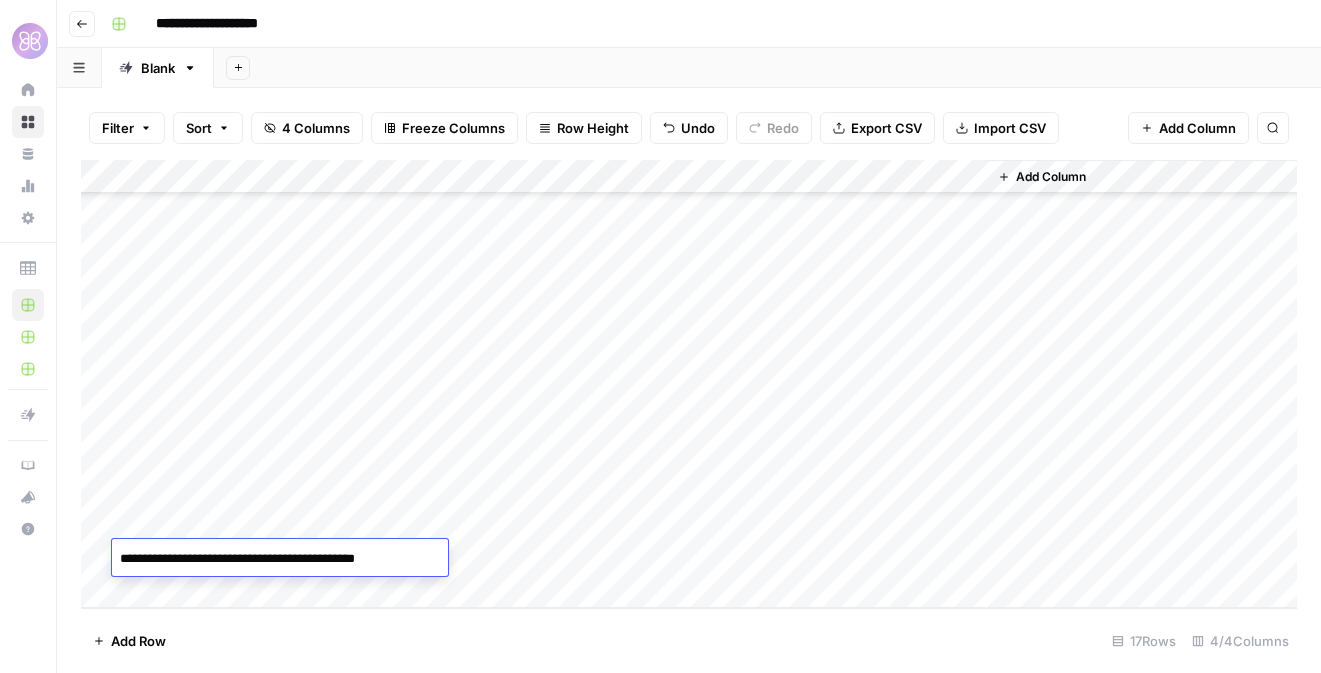 type on "**********" 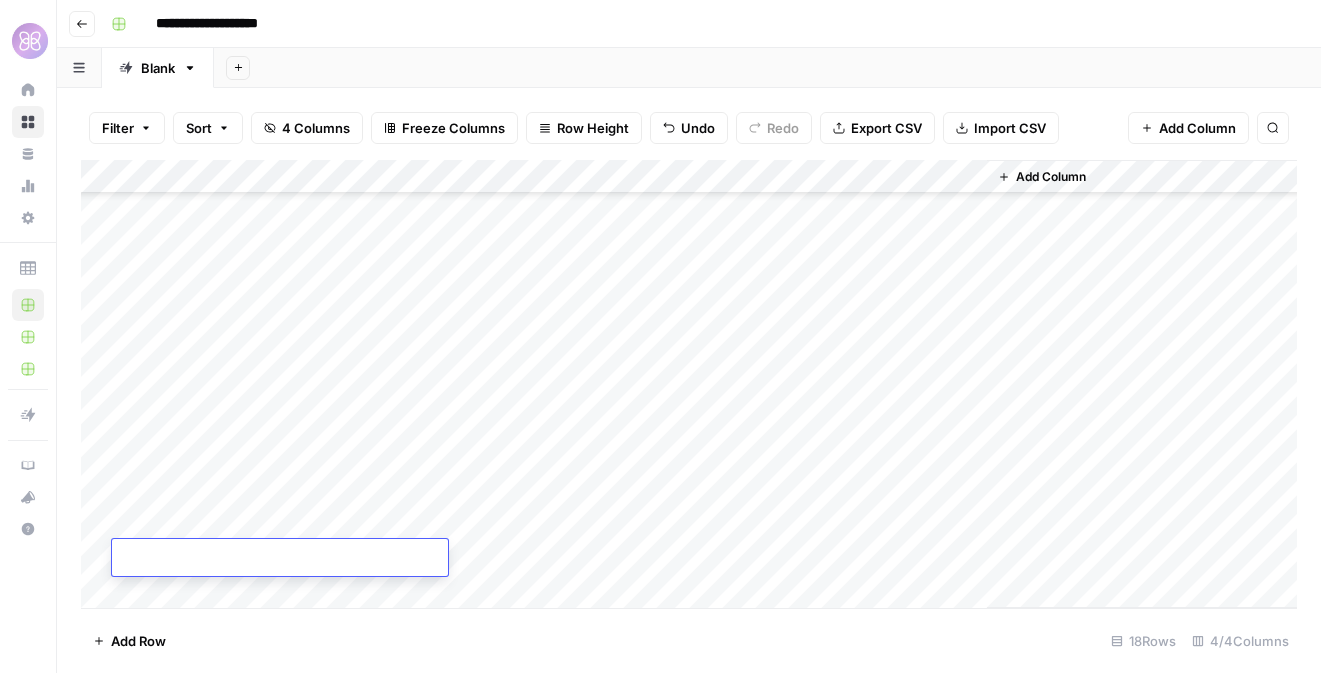 scroll, scrollTop: 230, scrollLeft: 0, axis: vertical 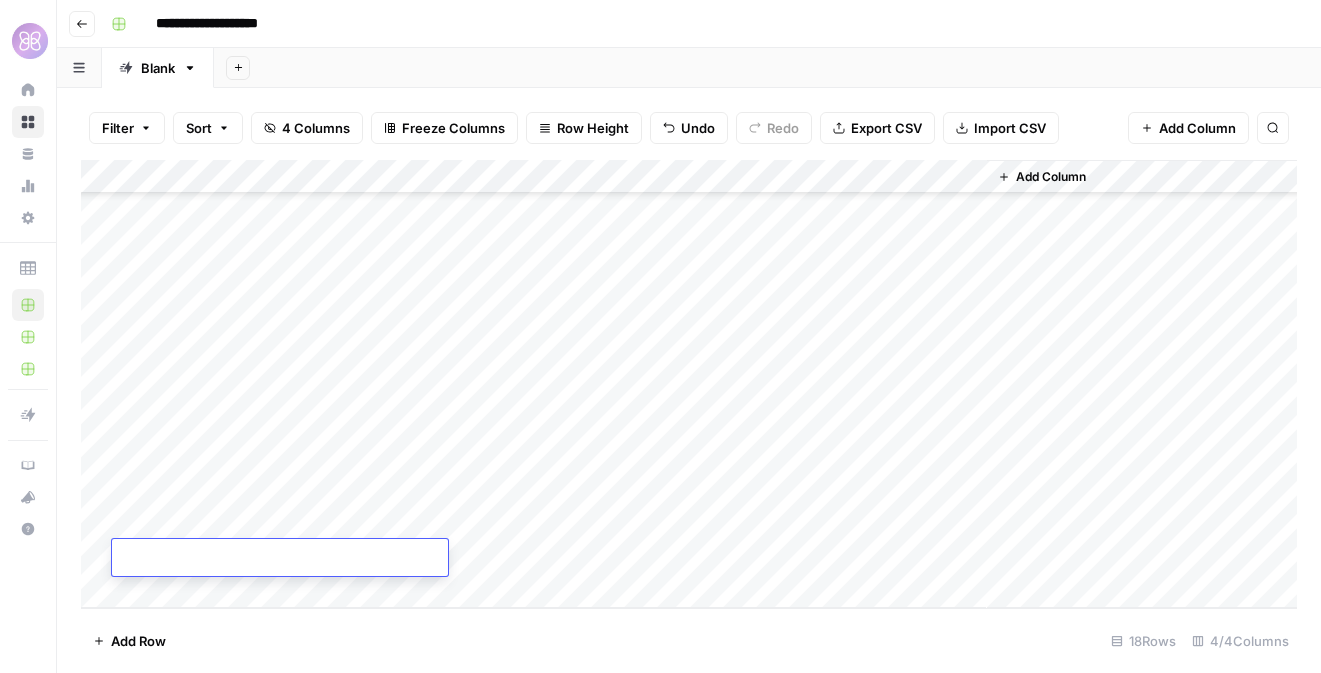 type on "**********" 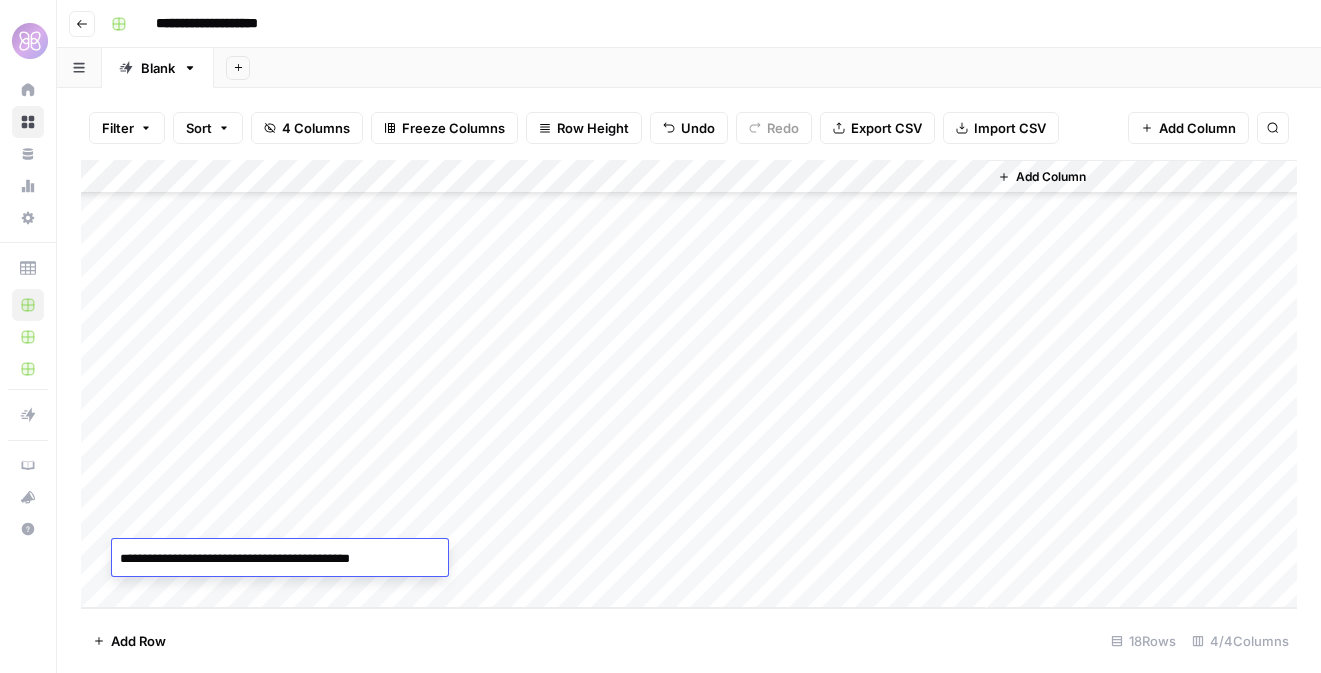 click on "Add Column" at bounding box center [689, 384] 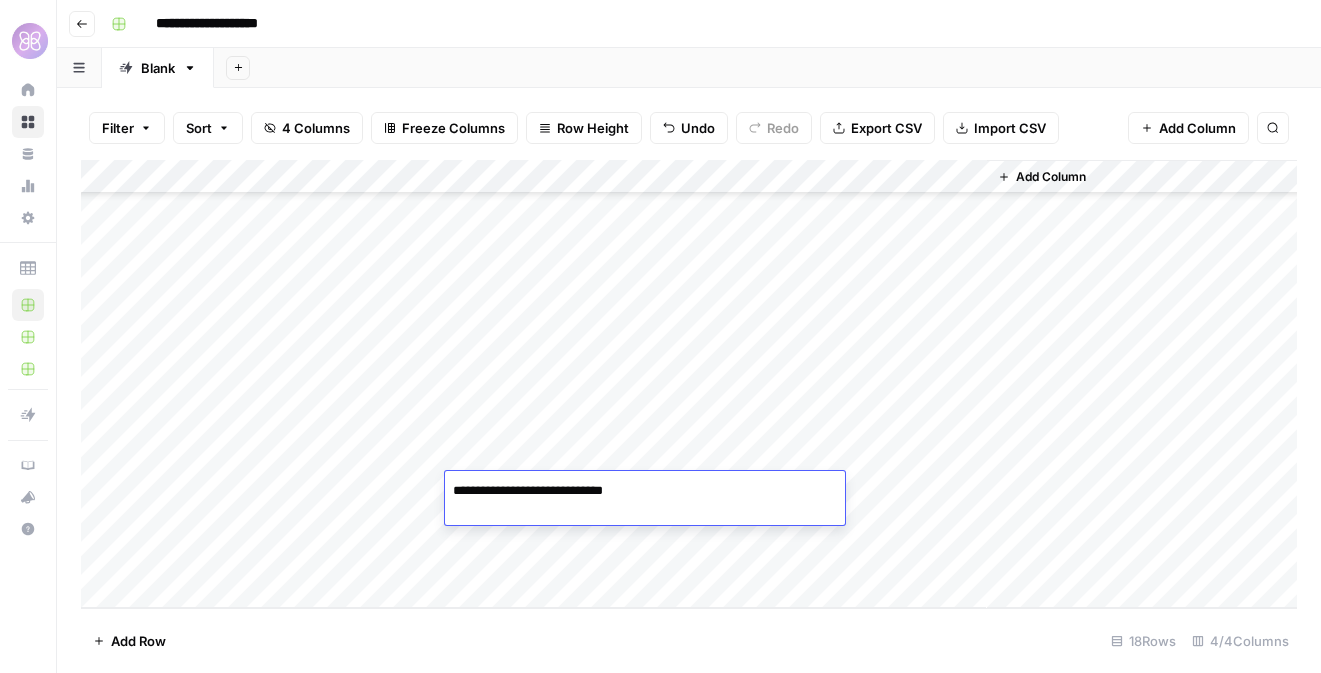 type on "**********" 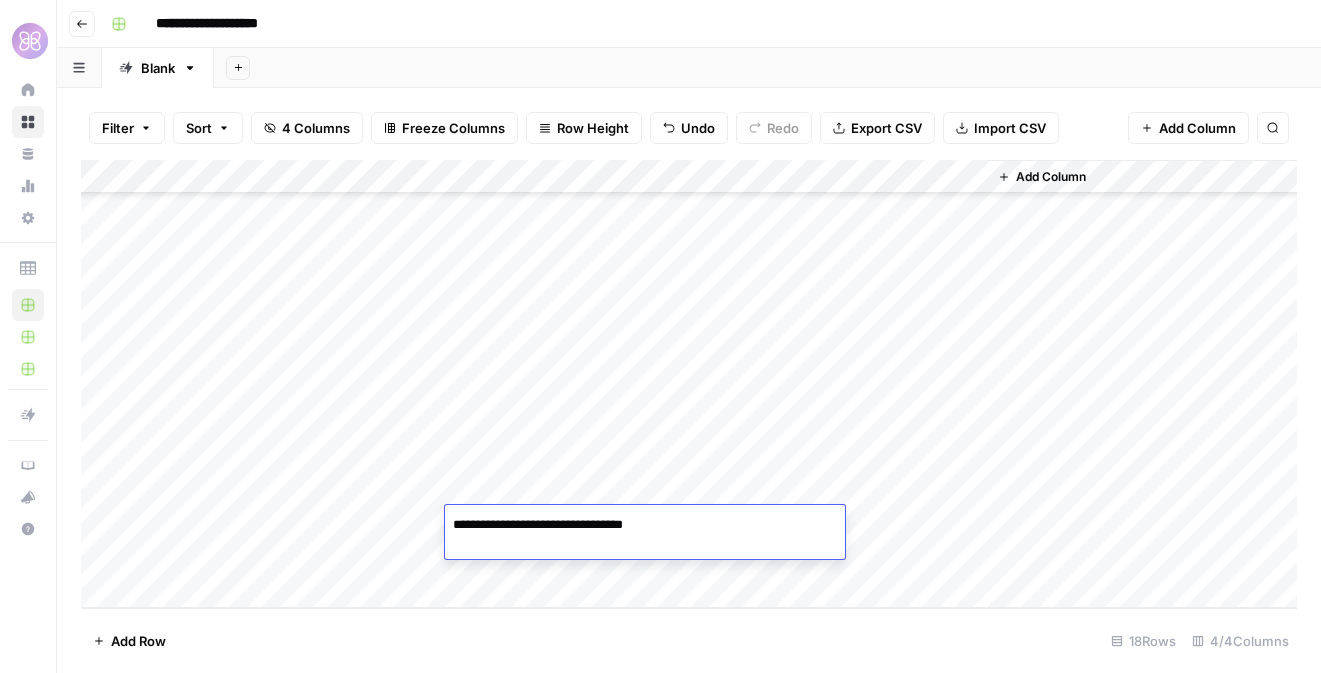 type on "**********" 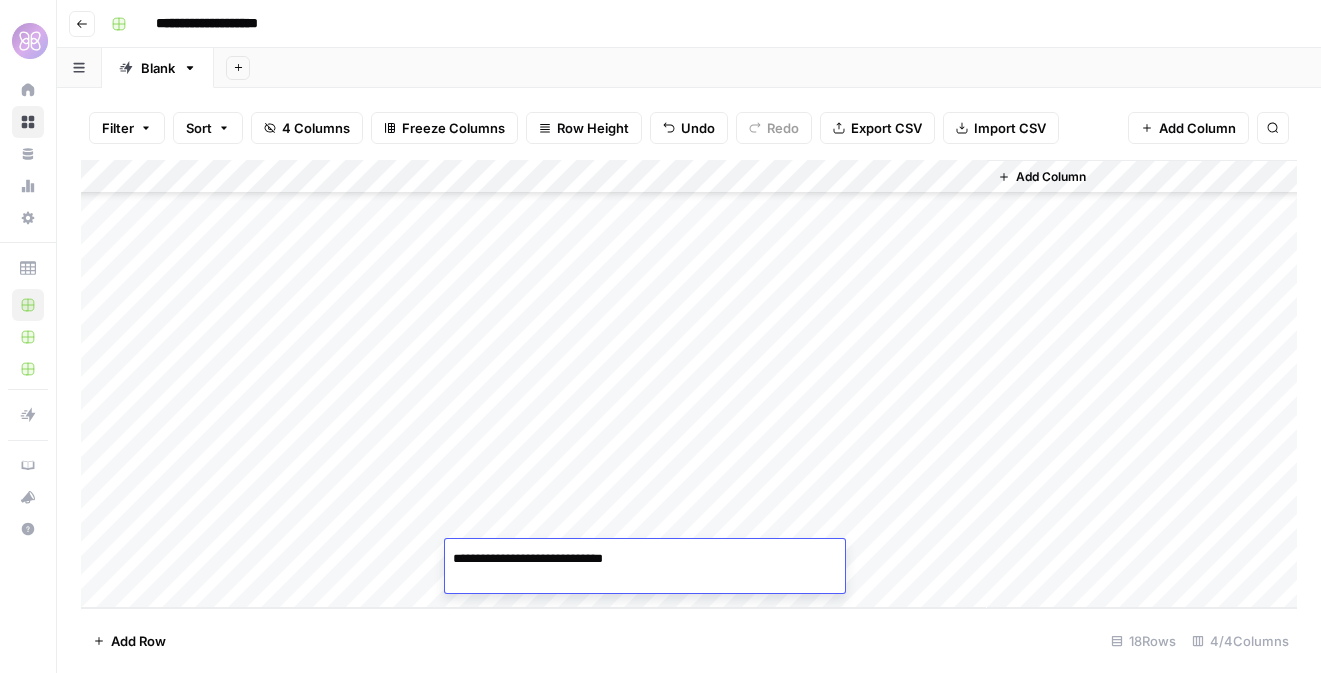 type on "**********" 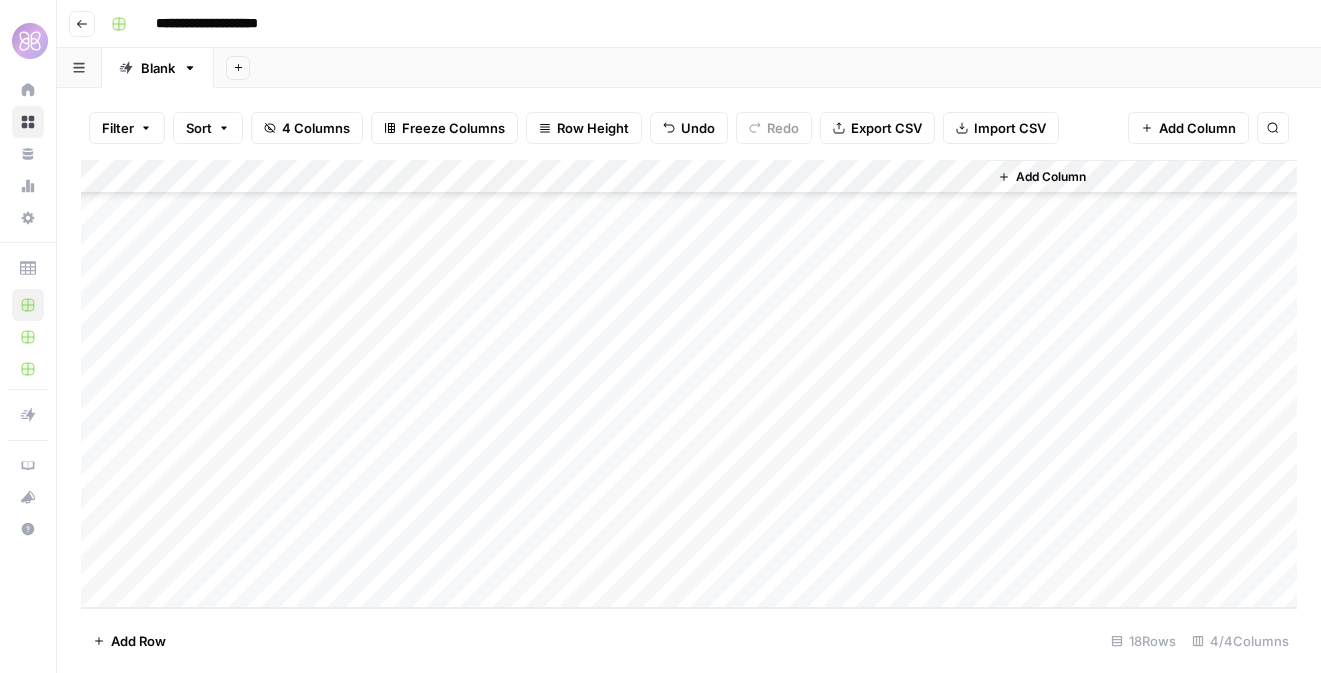 click on "Add Column" at bounding box center (689, 384) 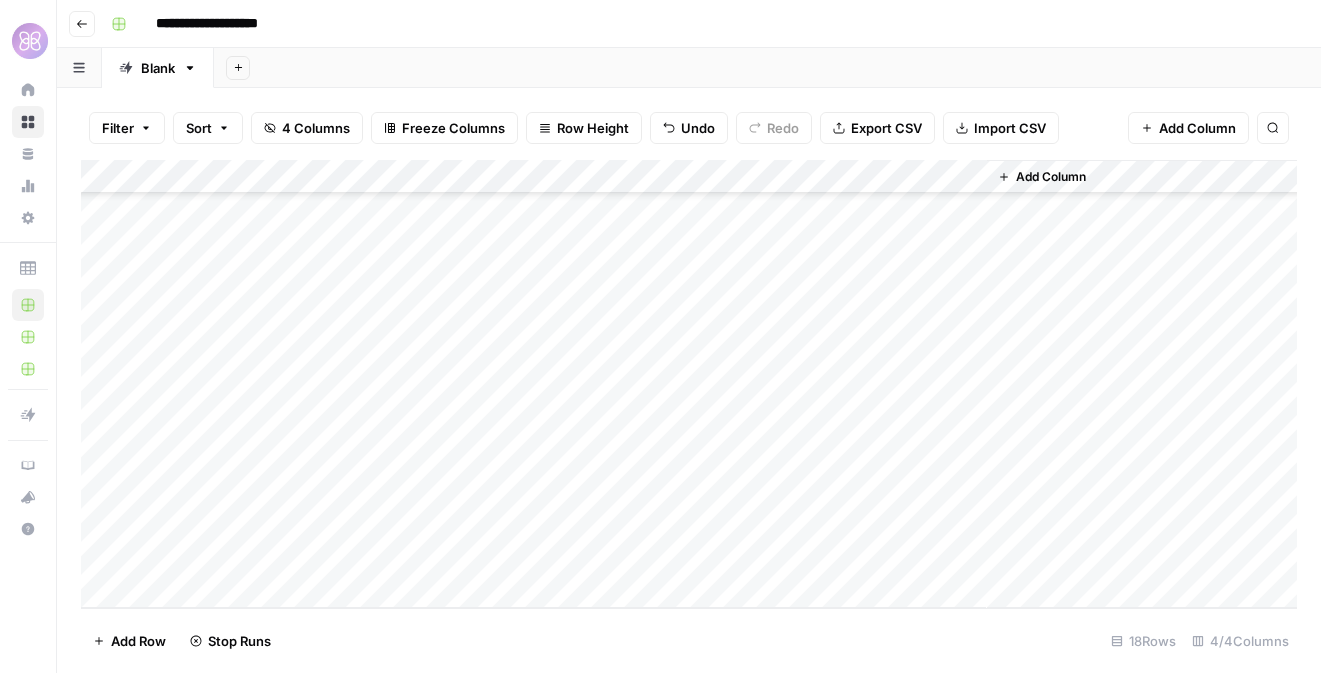 click on "Add Column" at bounding box center (689, 384) 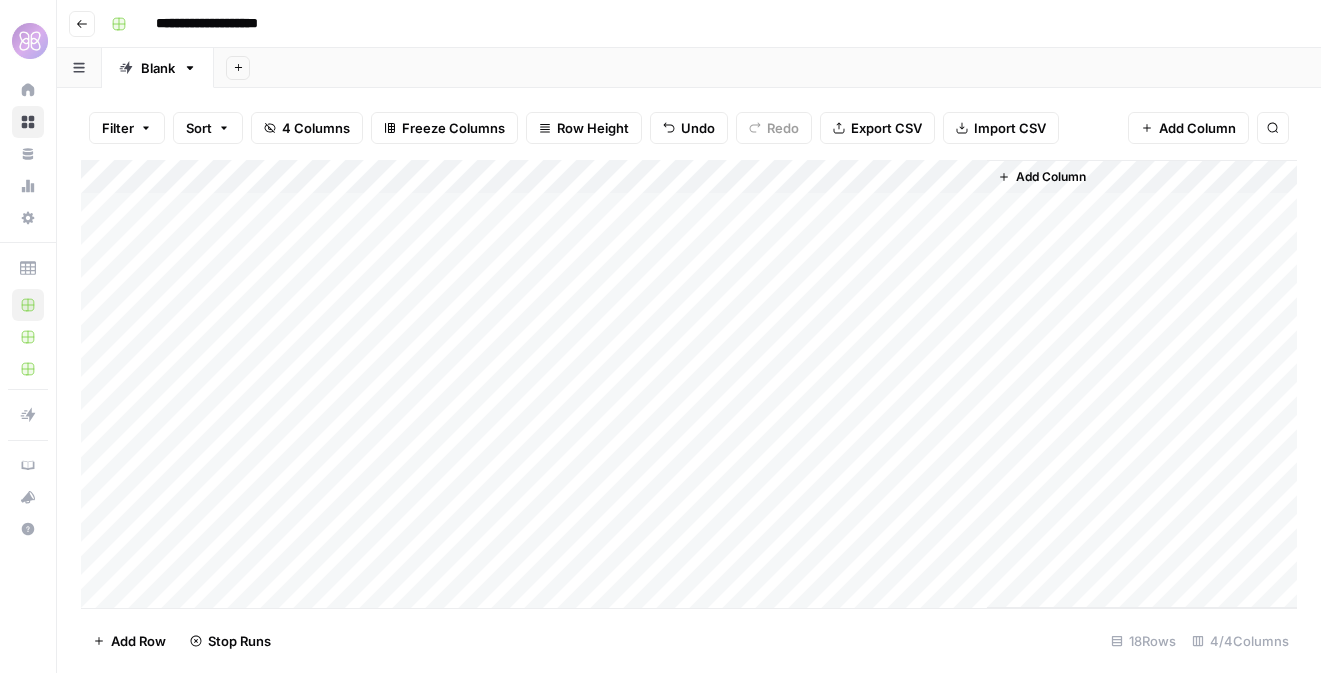 scroll, scrollTop: 0, scrollLeft: 0, axis: both 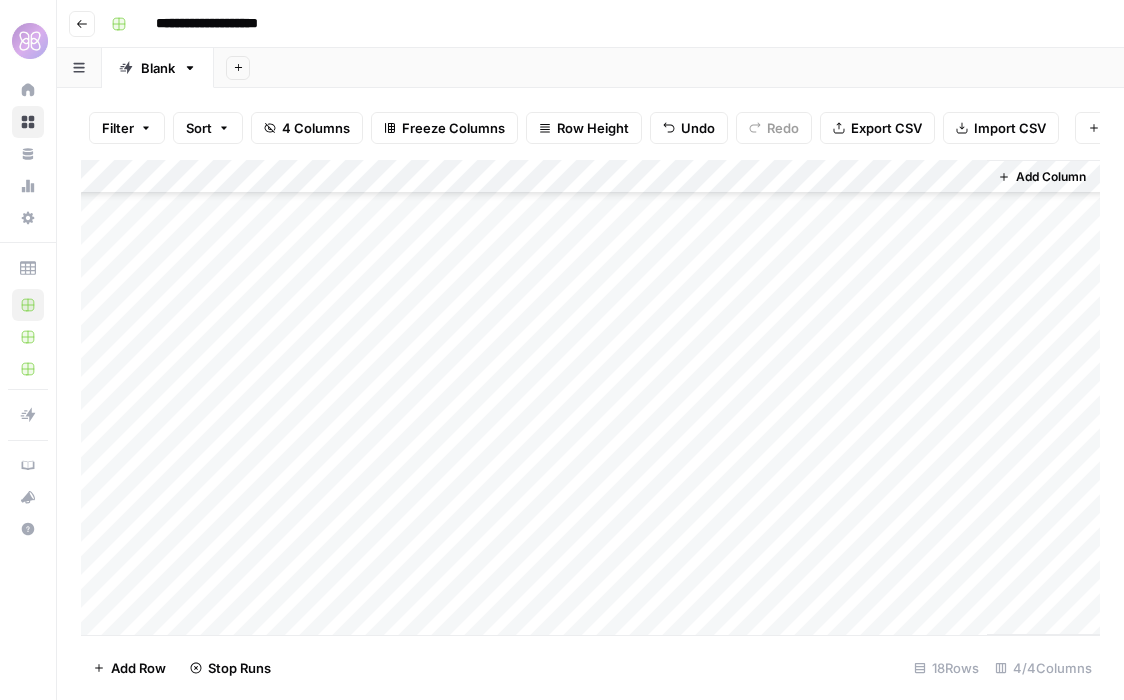click on "Add Column" at bounding box center [590, 397] 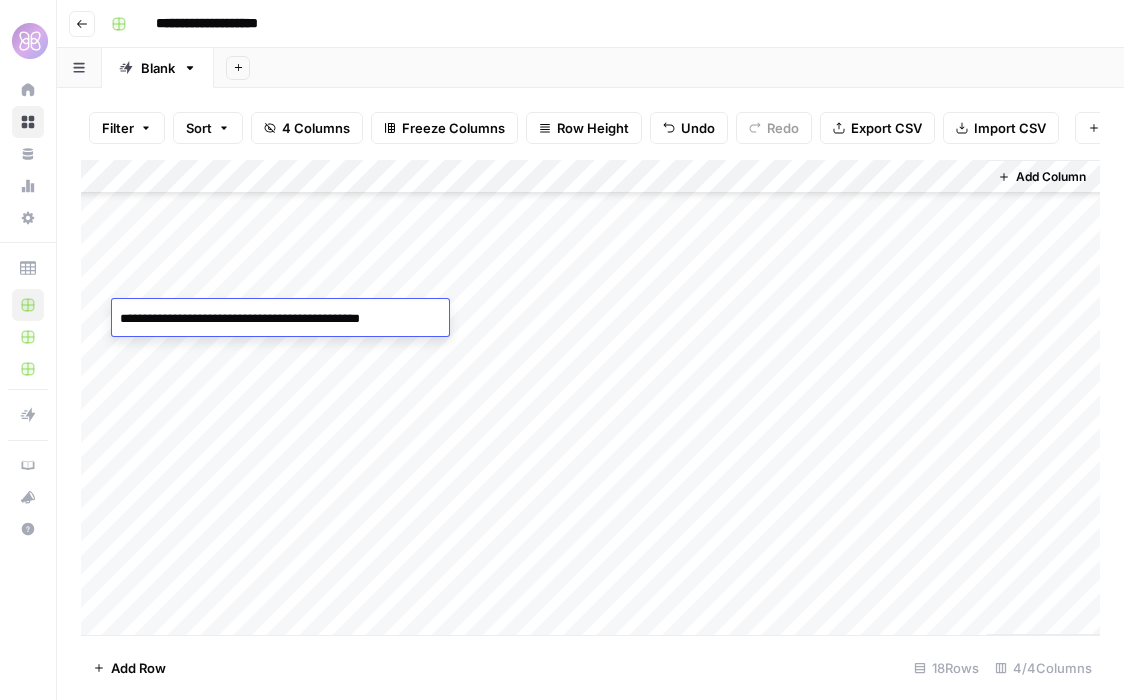 click on "Add Column" at bounding box center (590, 397) 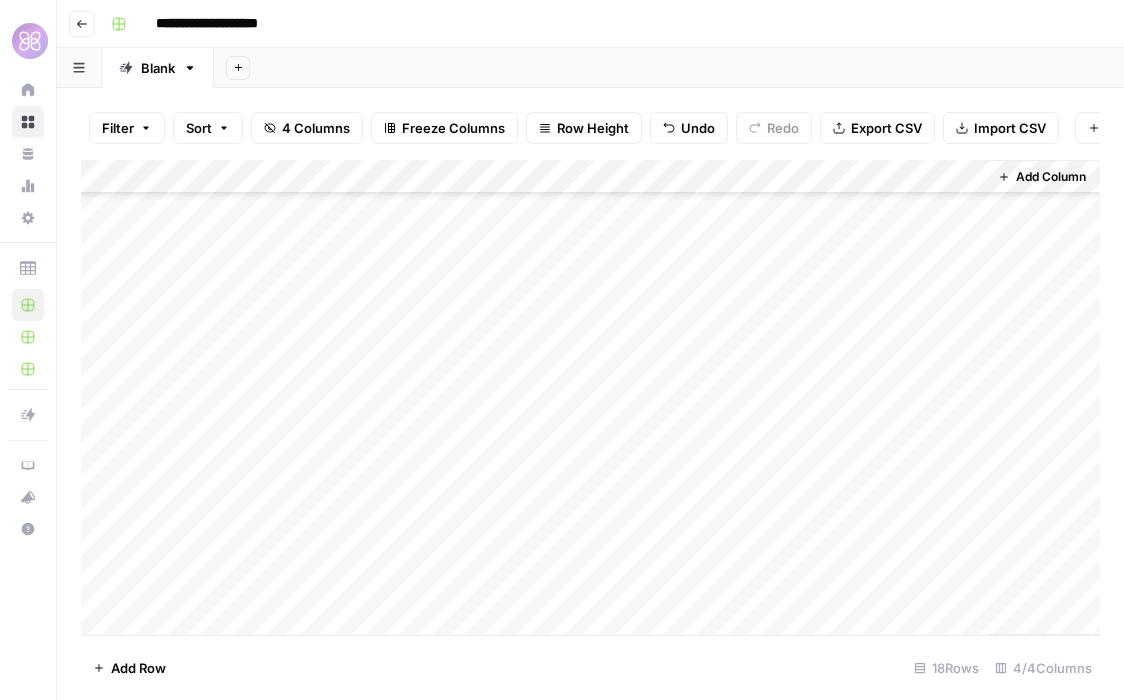 click on "Add Column" at bounding box center [590, 397] 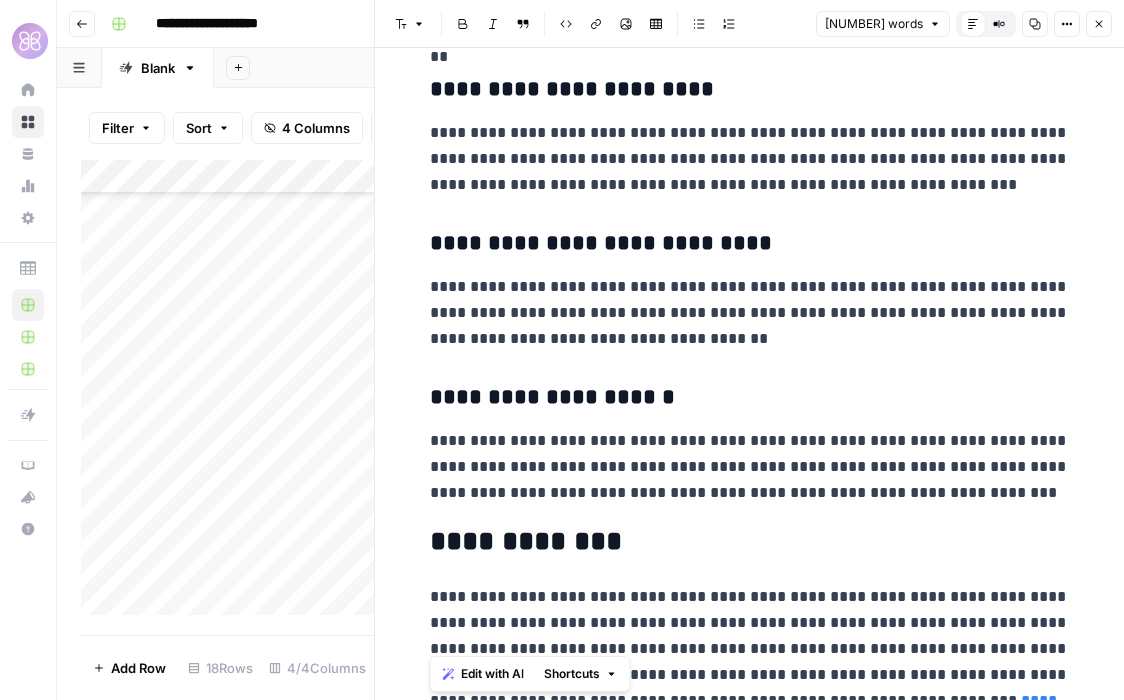 scroll, scrollTop: 1156, scrollLeft: 0, axis: vertical 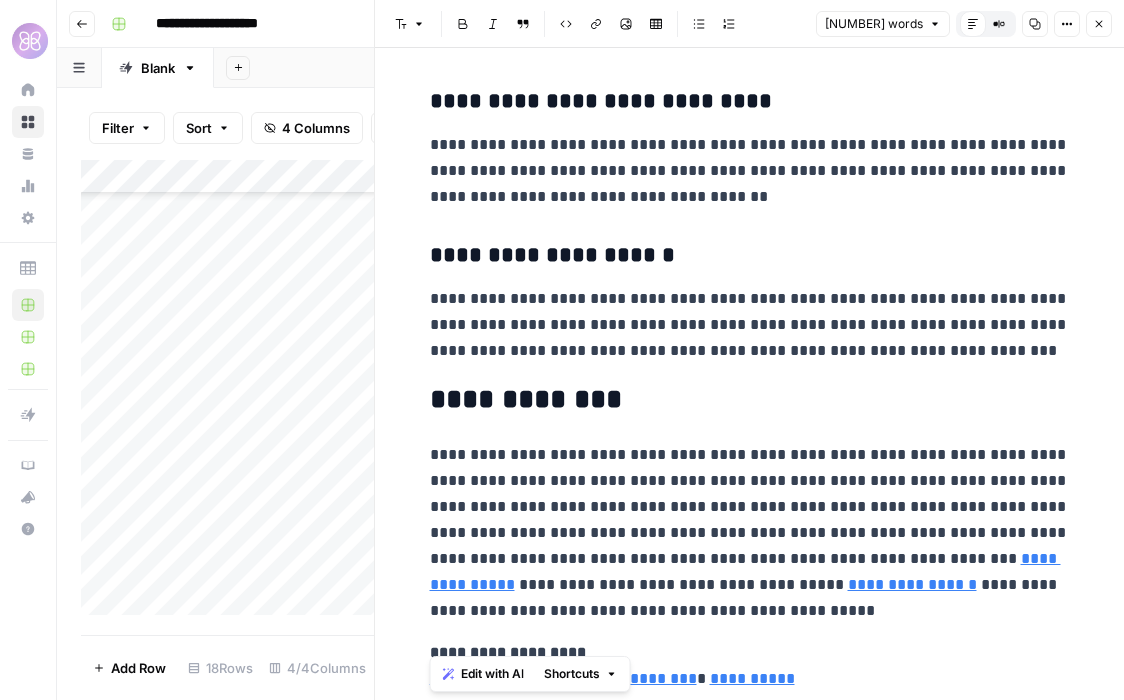 drag, startPoint x: 424, startPoint y: 116, endPoint x: 947, endPoint y: 766, distance: 834.2835 